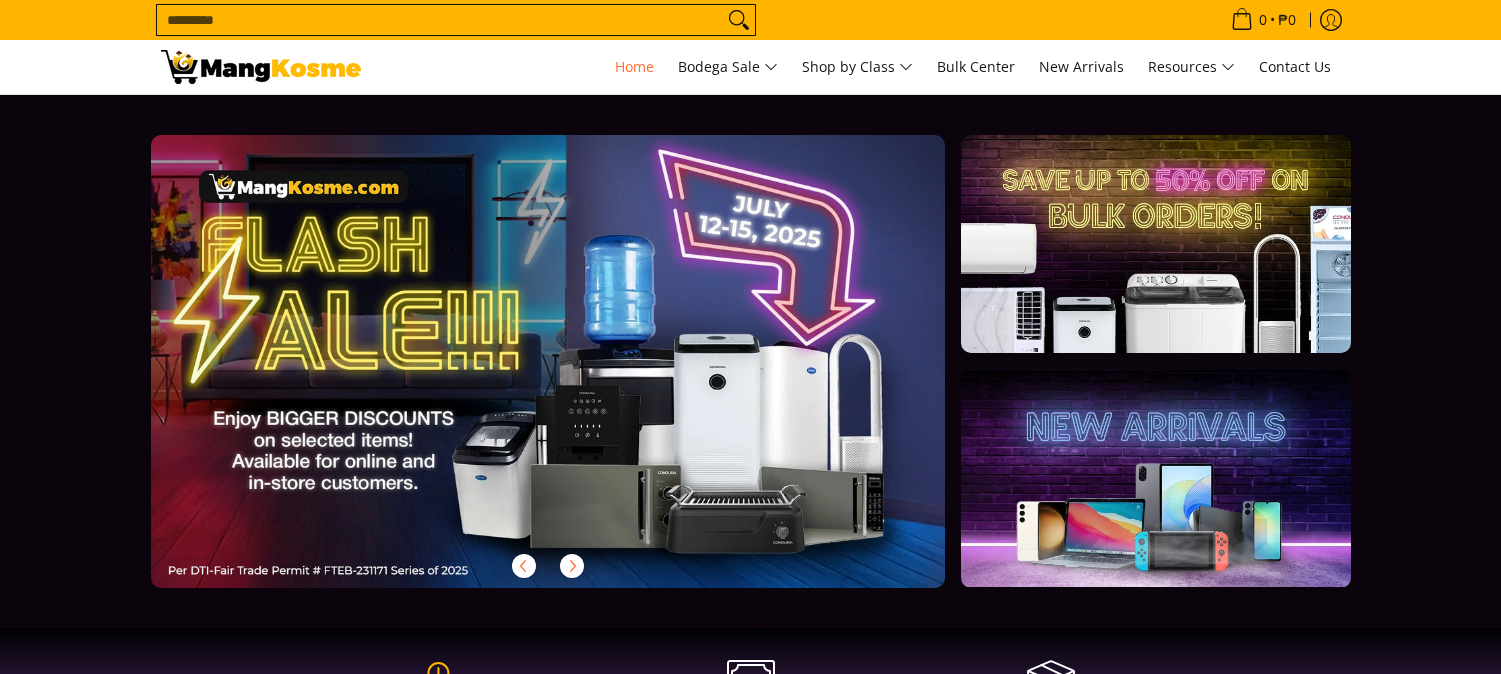 scroll, scrollTop: 0, scrollLeft: 0, axis: both 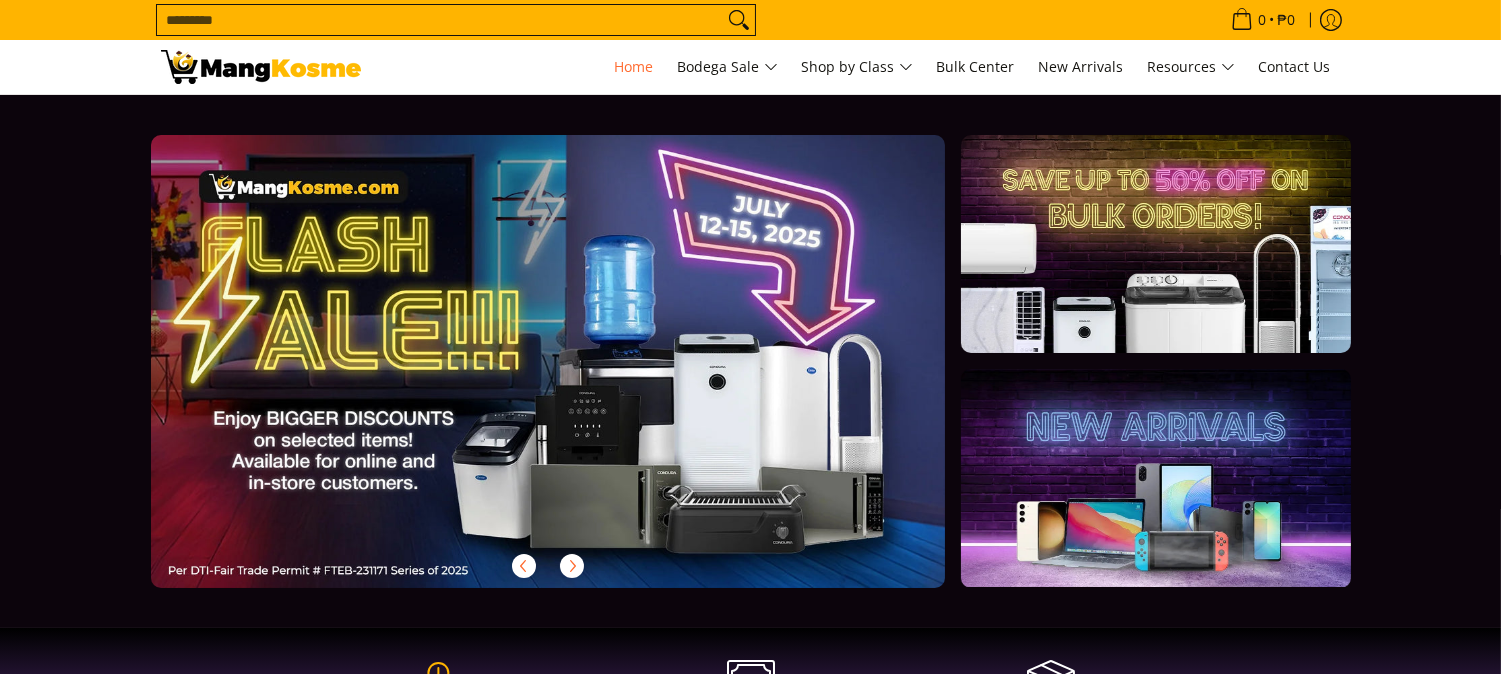 click on "Search..." at bounding box center (440, 20) 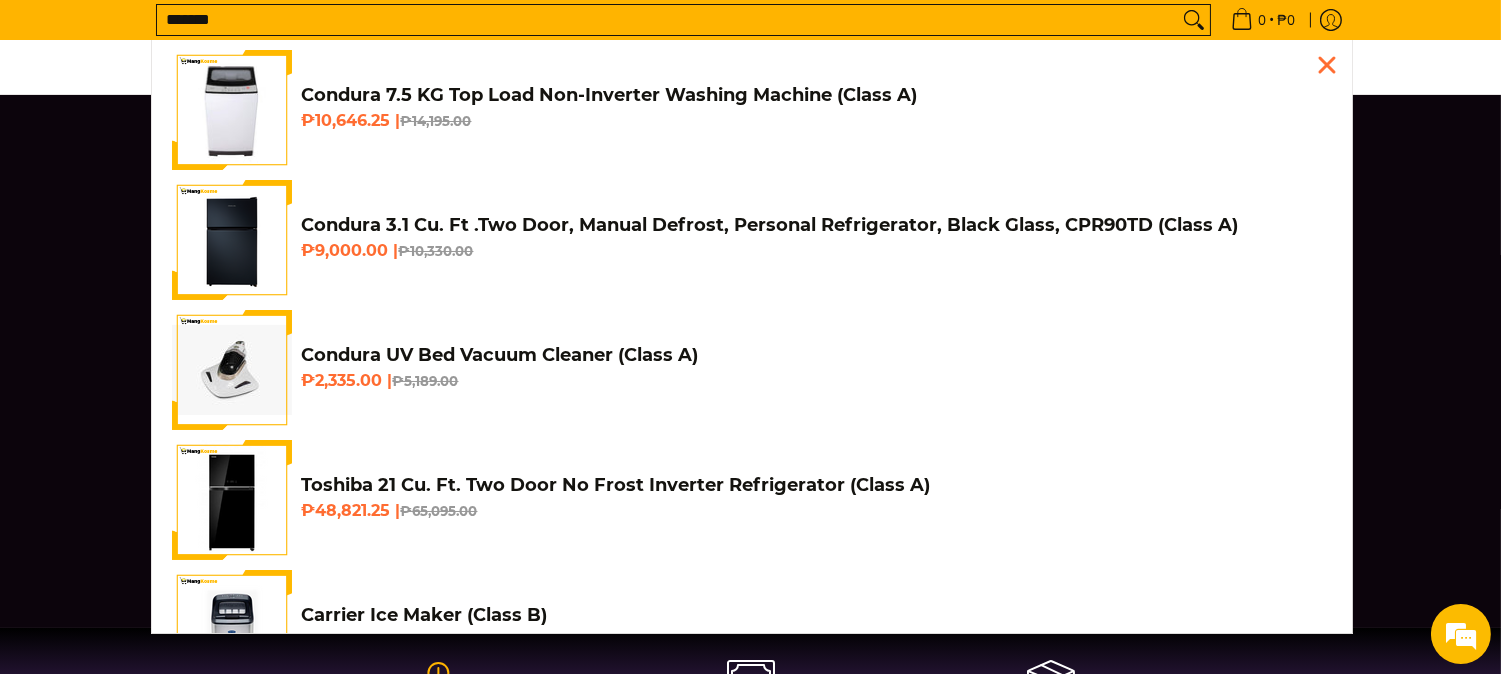 scroll, scrollTop: 0, scrollLeft: 795, axis: horizontal 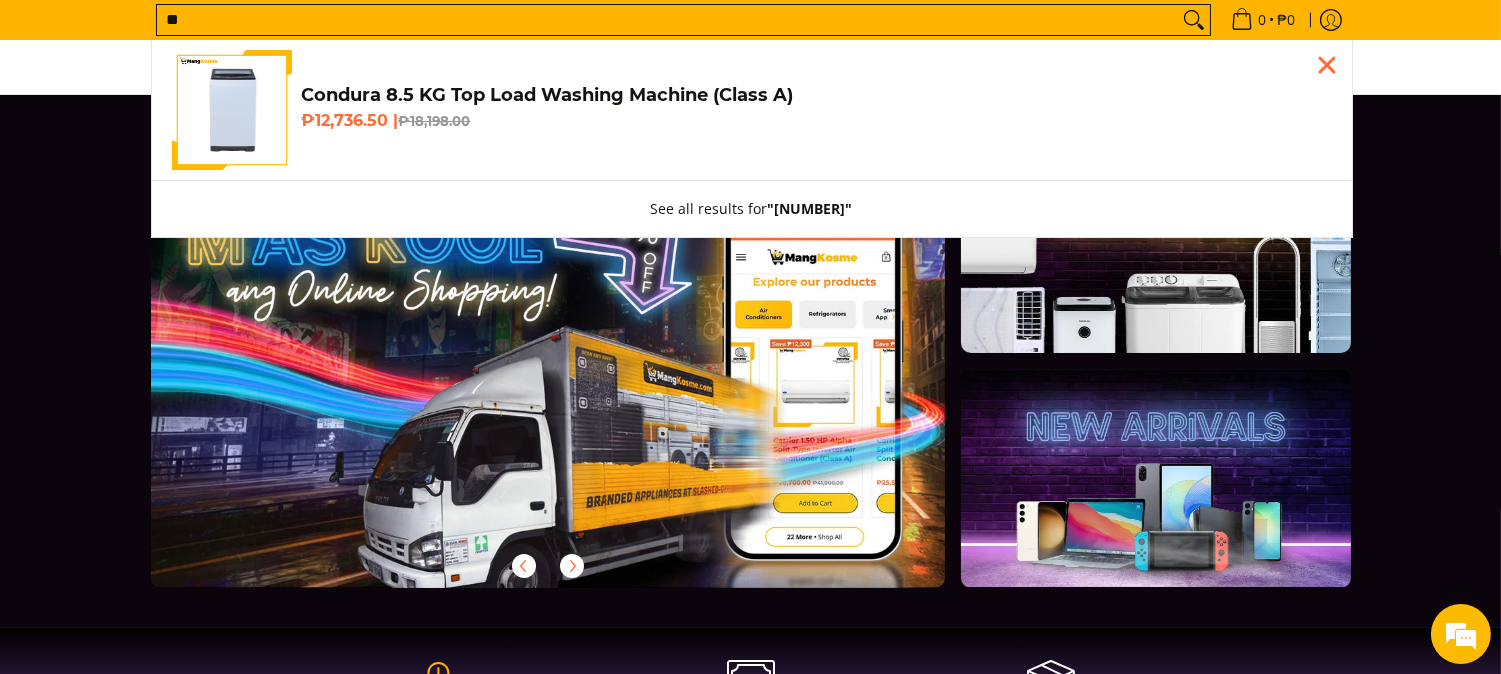 type on "*" 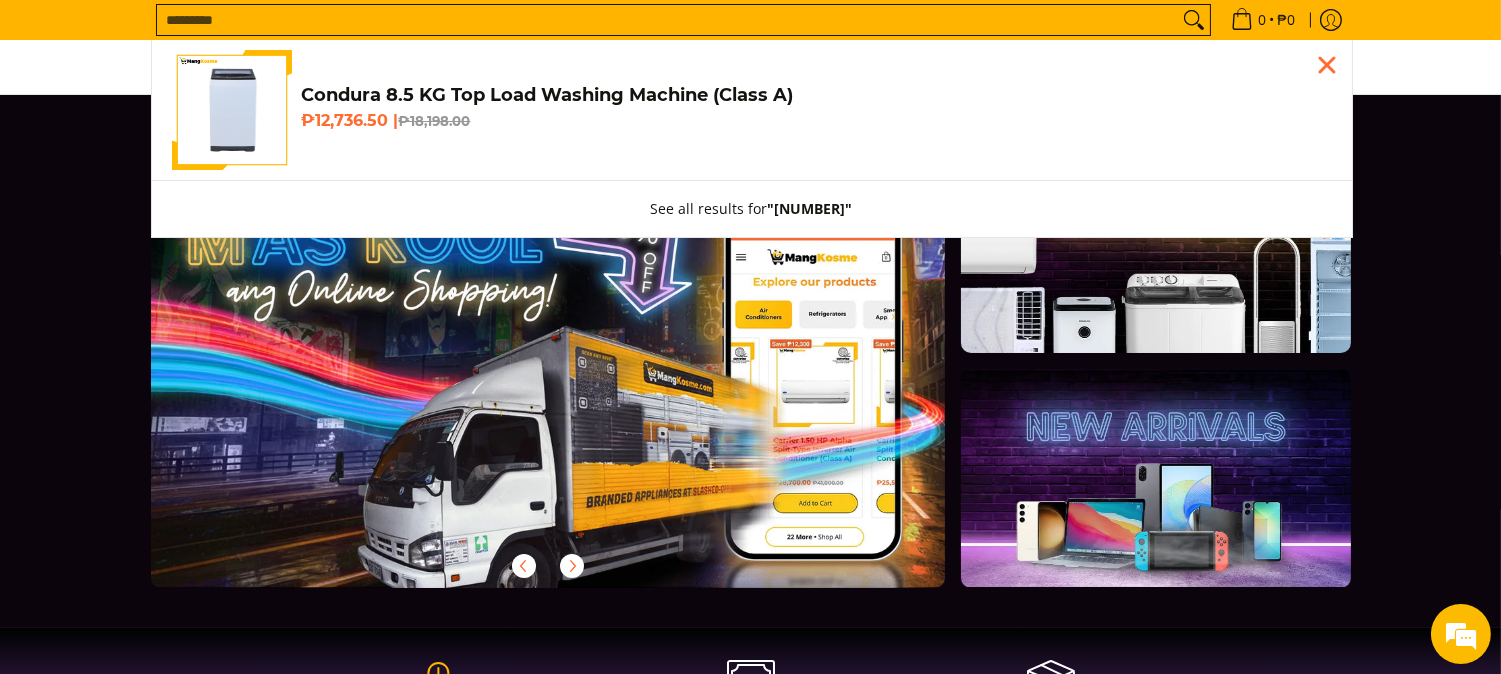 scroll, scrollTop: 0, scrollLeft: 0, axis: both 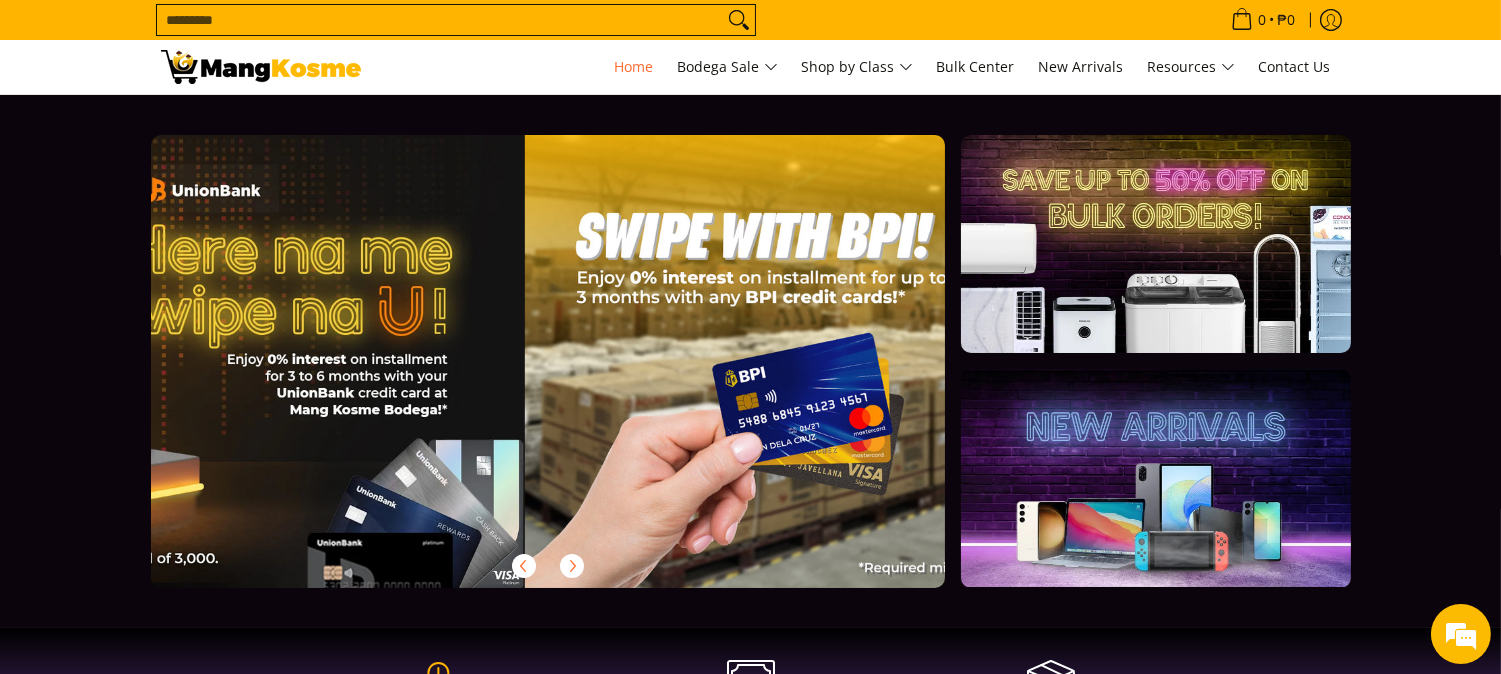 click on "Search..." at bounding box center (440, 20) 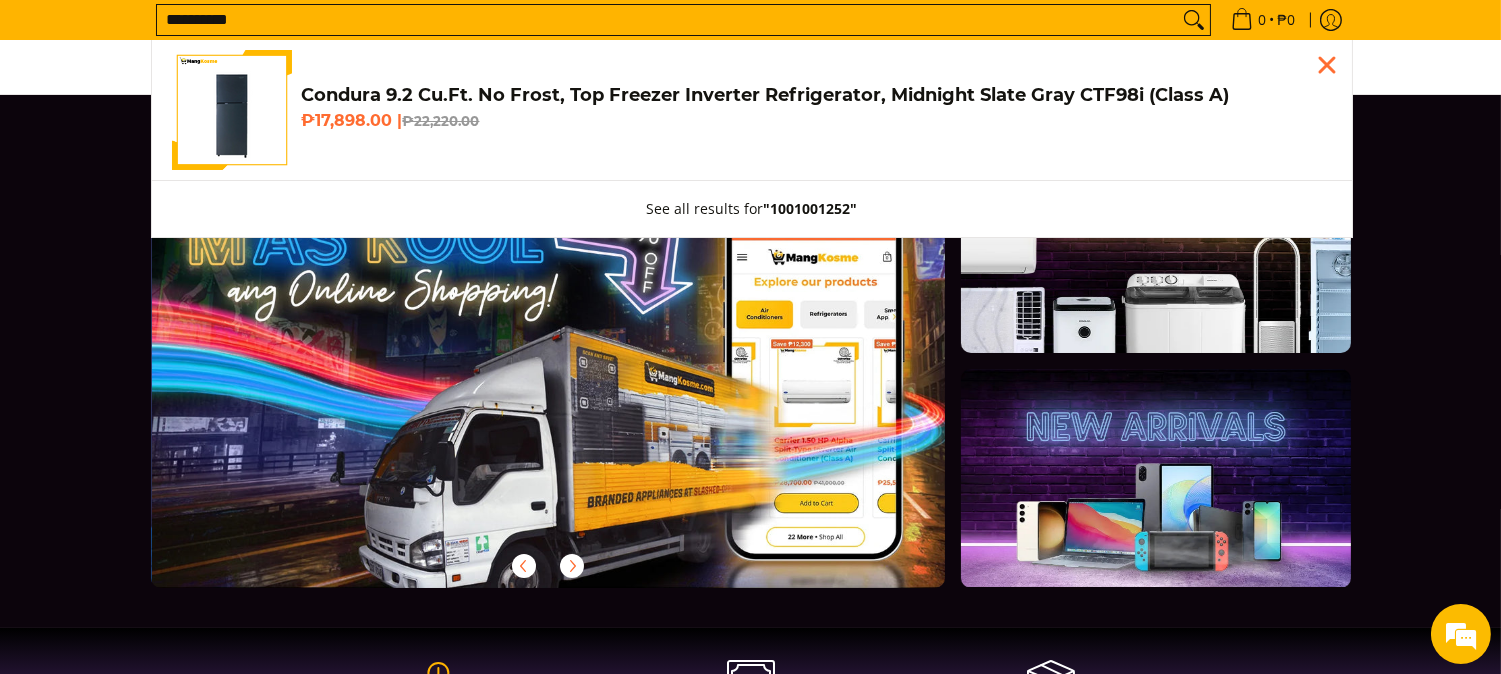 scroll, scrollTop: 0, scrollLeft: 795, axis: horizontal 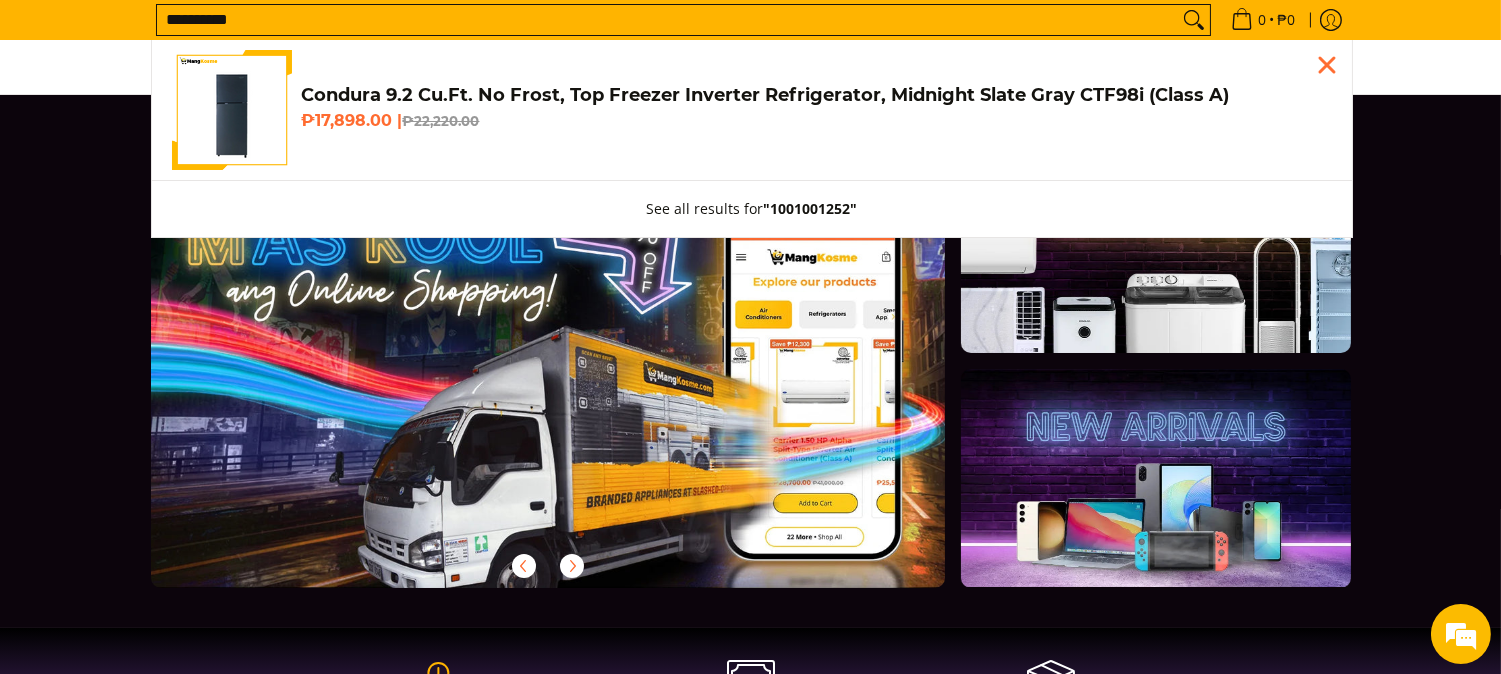 type on "**********" 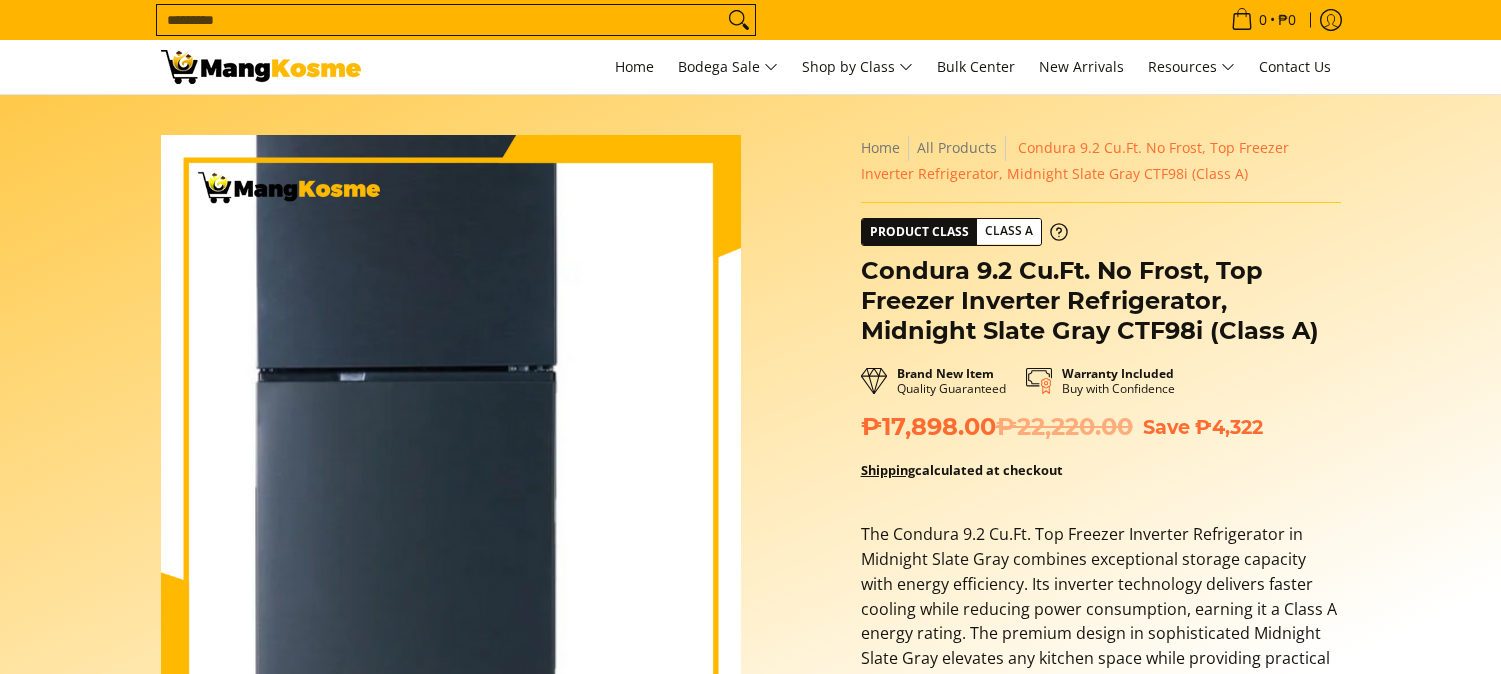 scroll, scrollTop: 51, scrollLeft: 0, axis: vertical 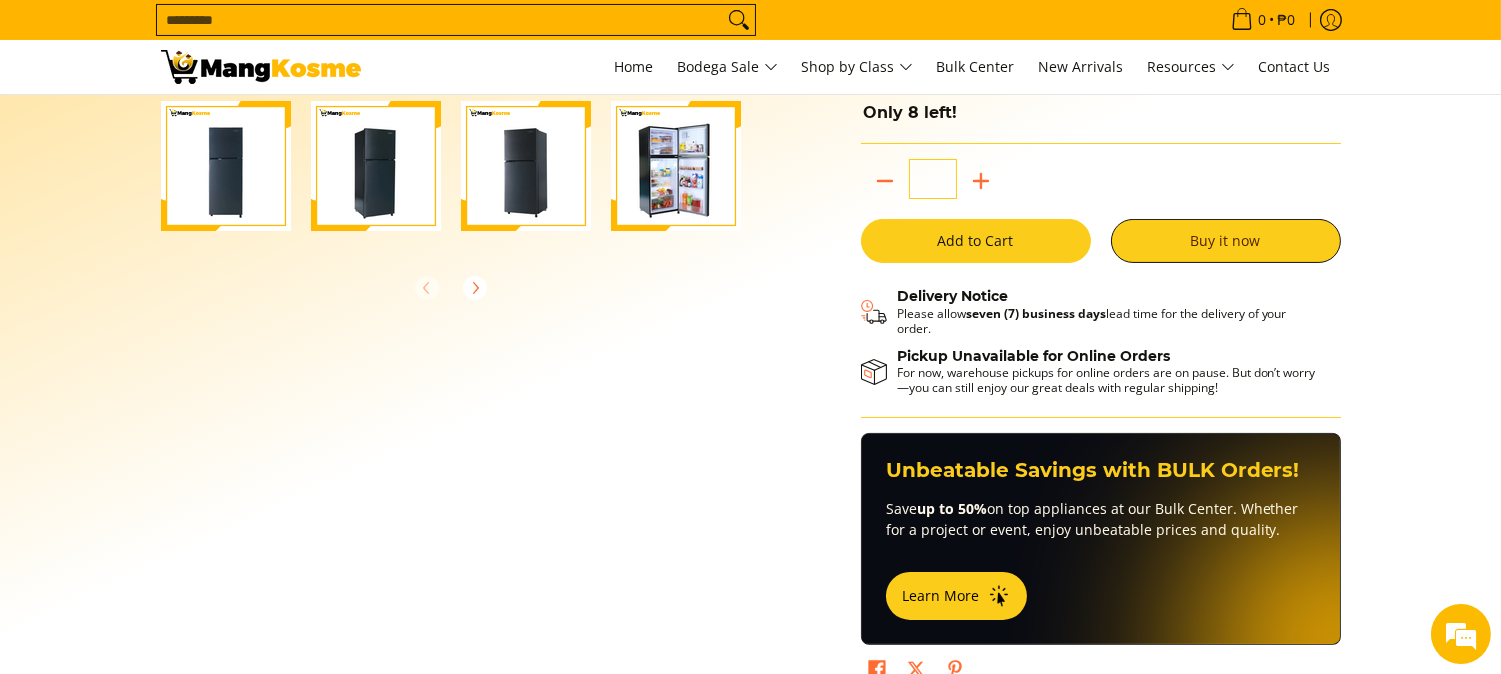 click on "Add to Cart" at bounding box center [976, 241] 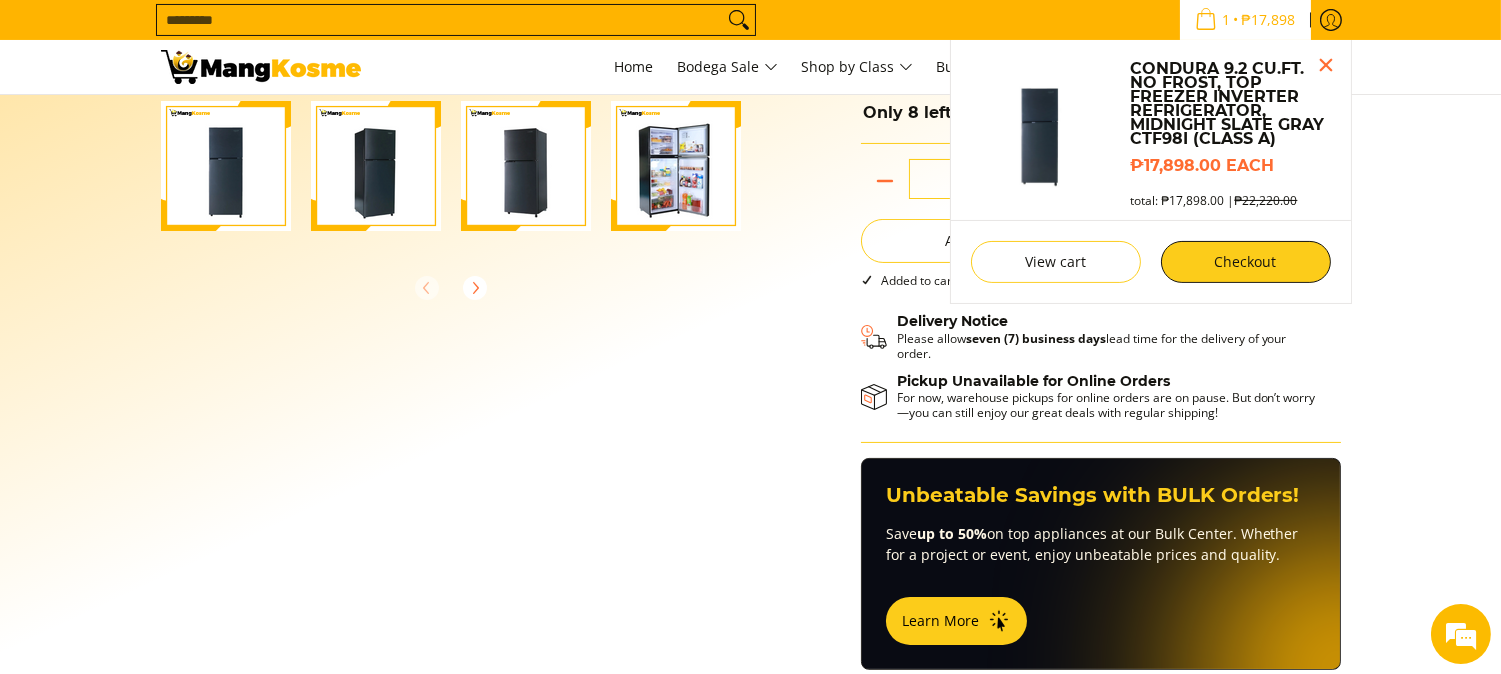 scroll, scrollTop: 594, scrollLeft: 0, axis: vertical 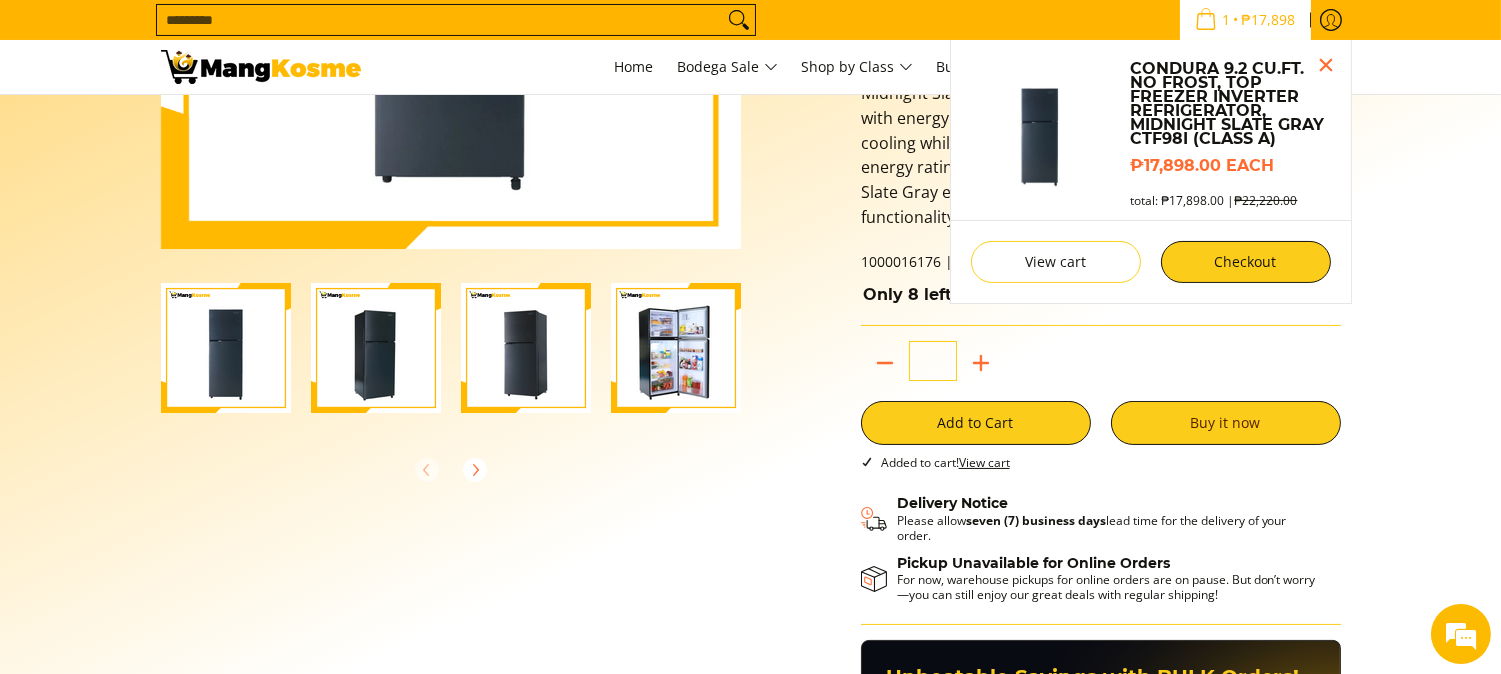click on "Search..." at bounding box center [440, 20] 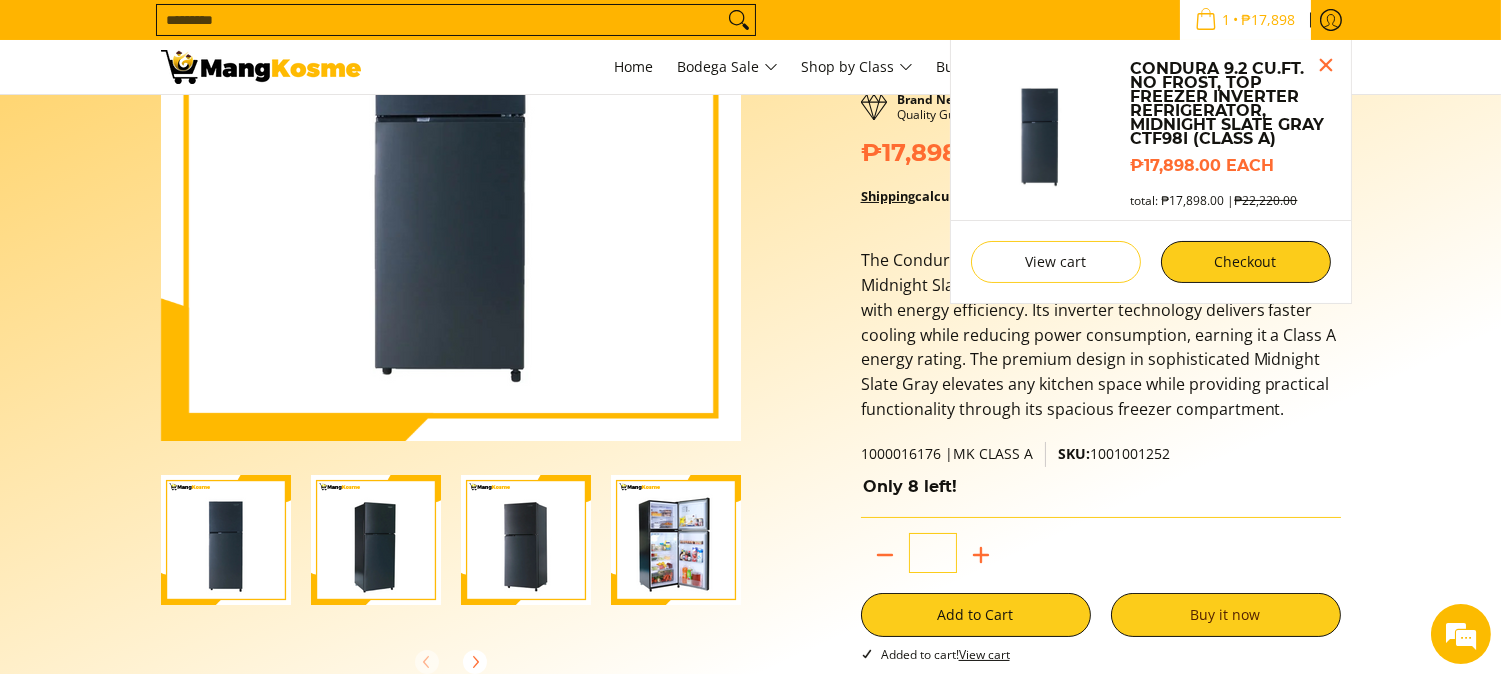 scroll, scrollTop: 0, scrollLeft: 0, axis: both 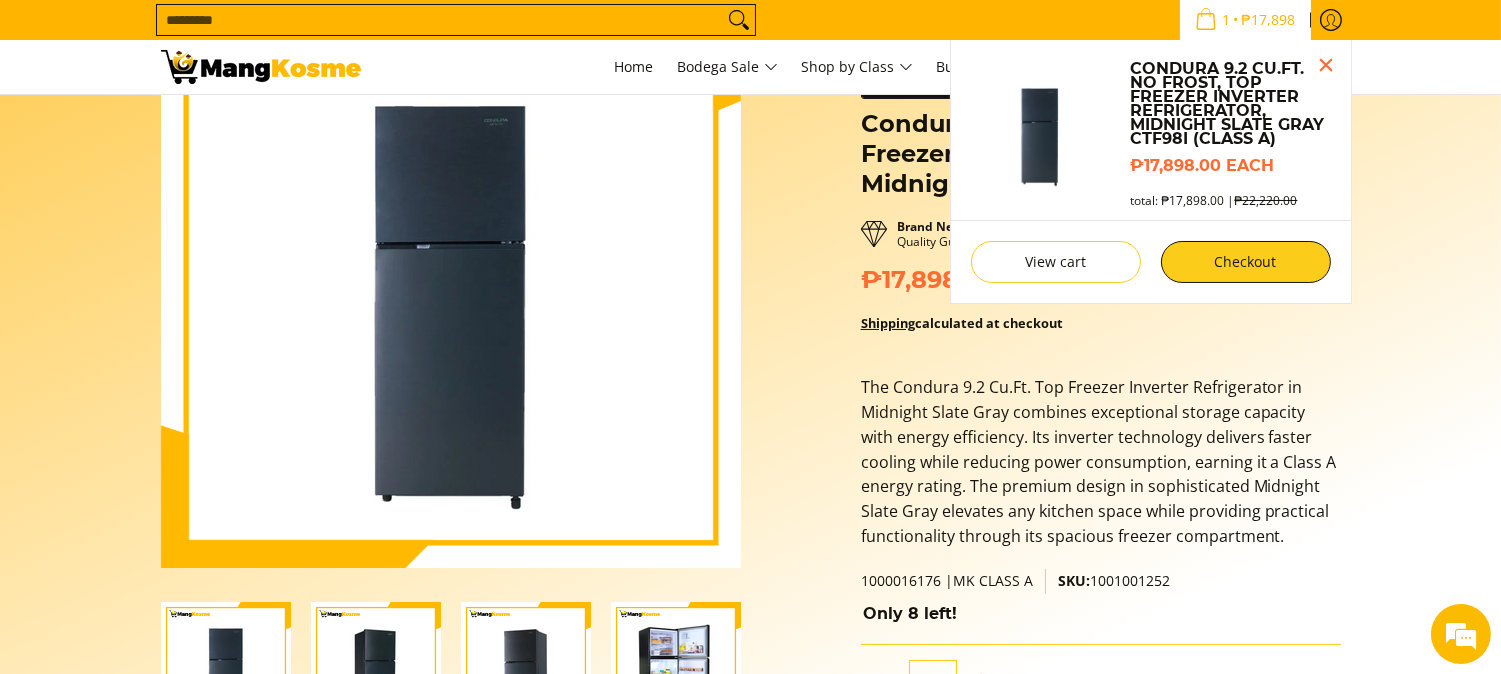 click on "Search..." at bounding box center (440, 20) 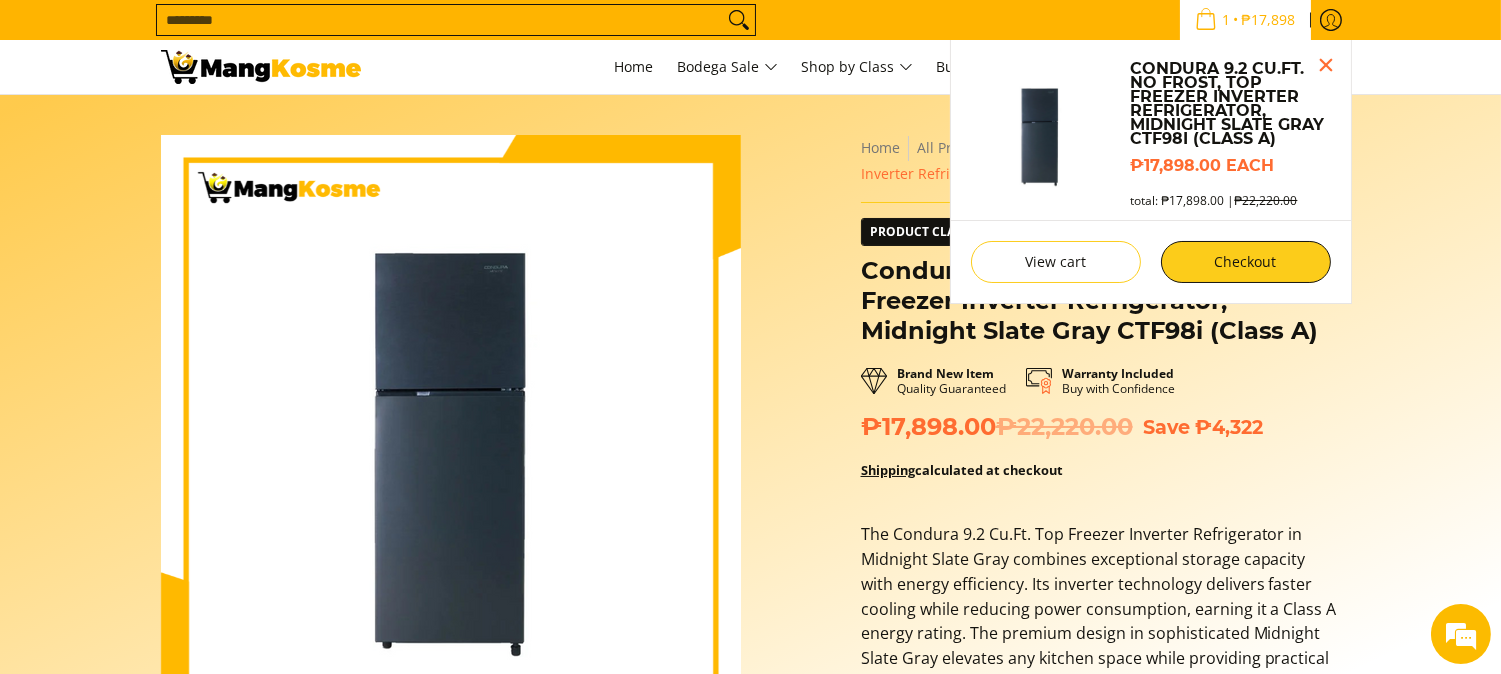 click on "Search..." at bounding box center (440, 20) 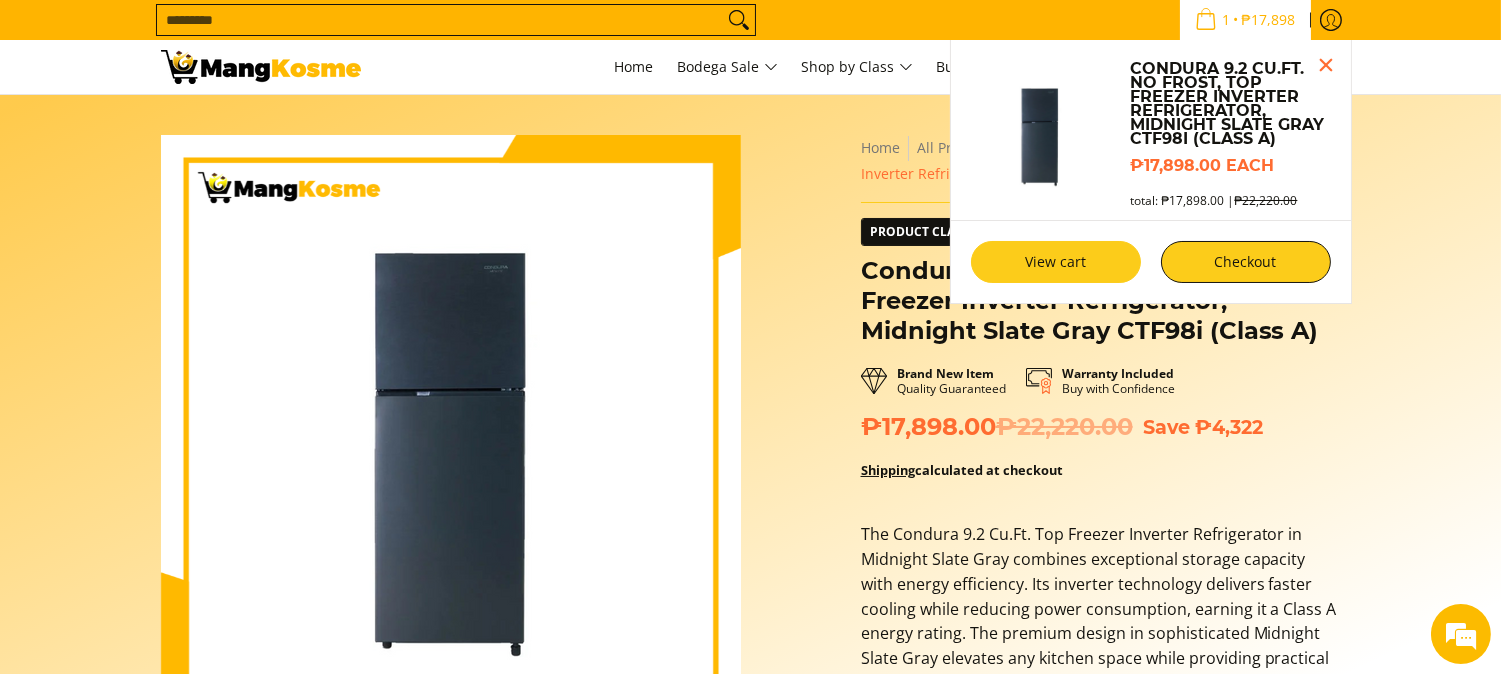 click on "View cart" at bounding box center (1056, 262) 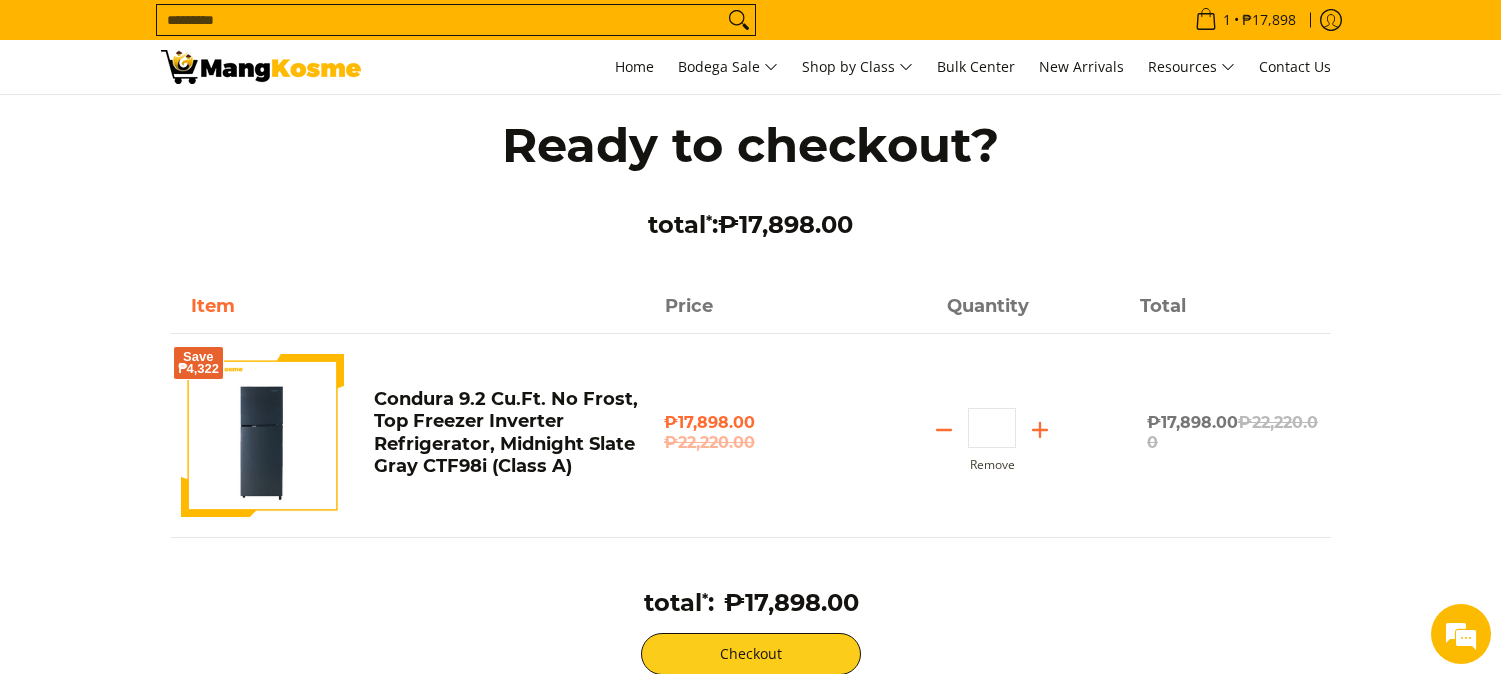 scroll, scrollTop: 0, scrollLeft: 0, axis: both 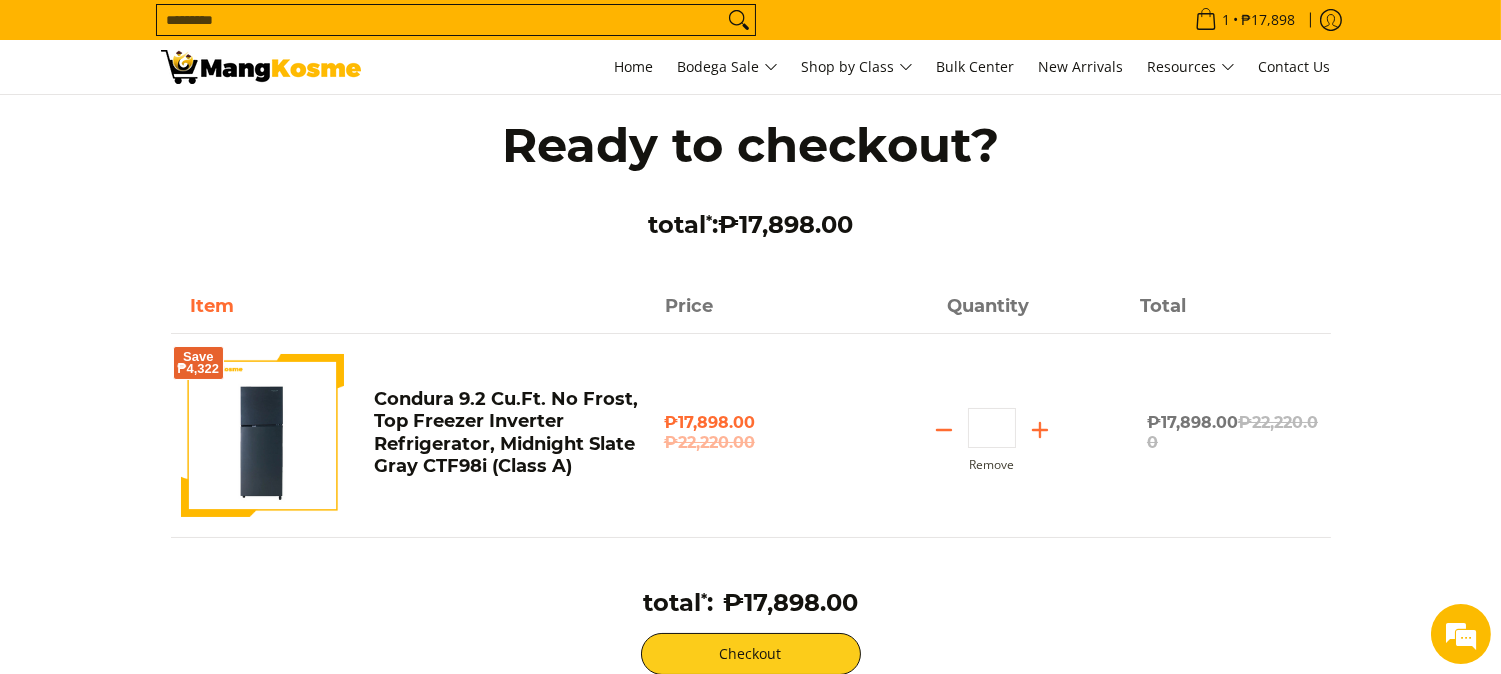 click on "Search..." at bounding box center (440, 20) 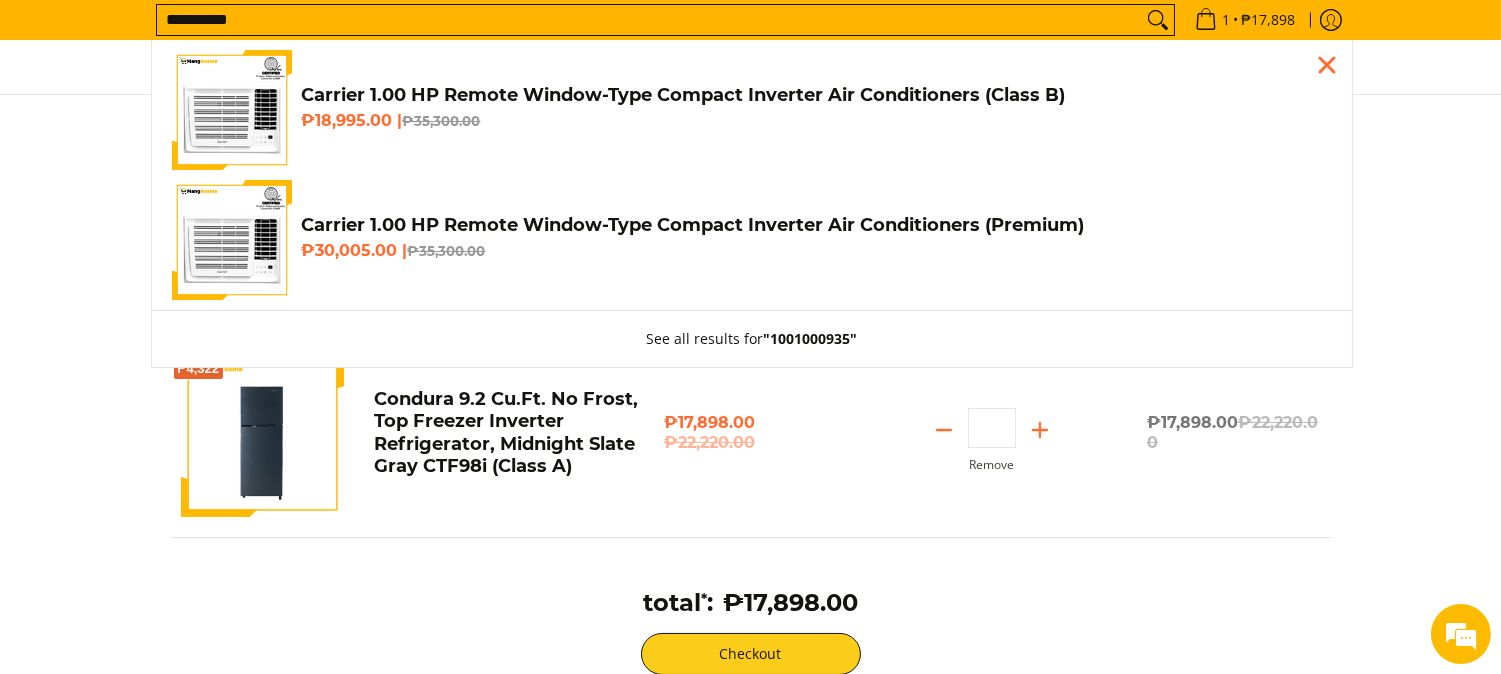 type on "**********" 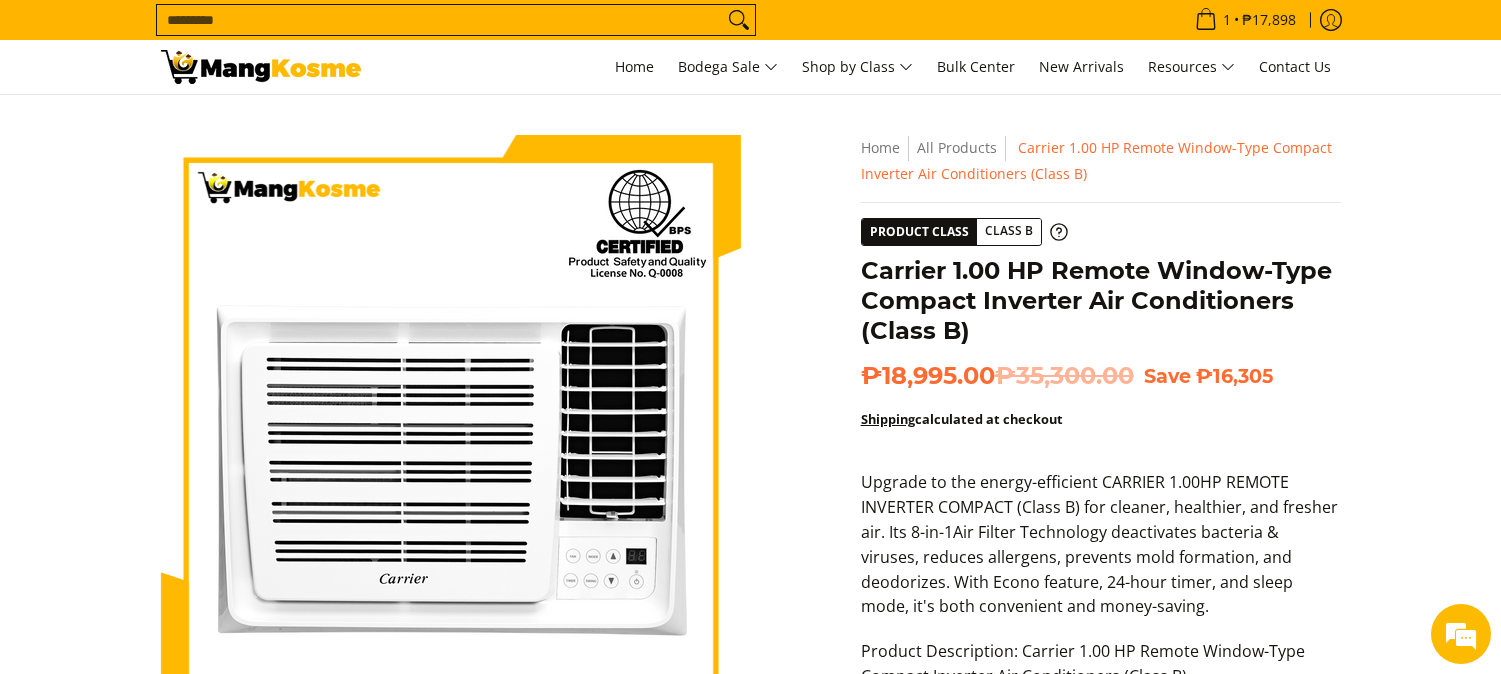 scroll, scrollTop: 1011, scrollLeft: 0, axis: vertical 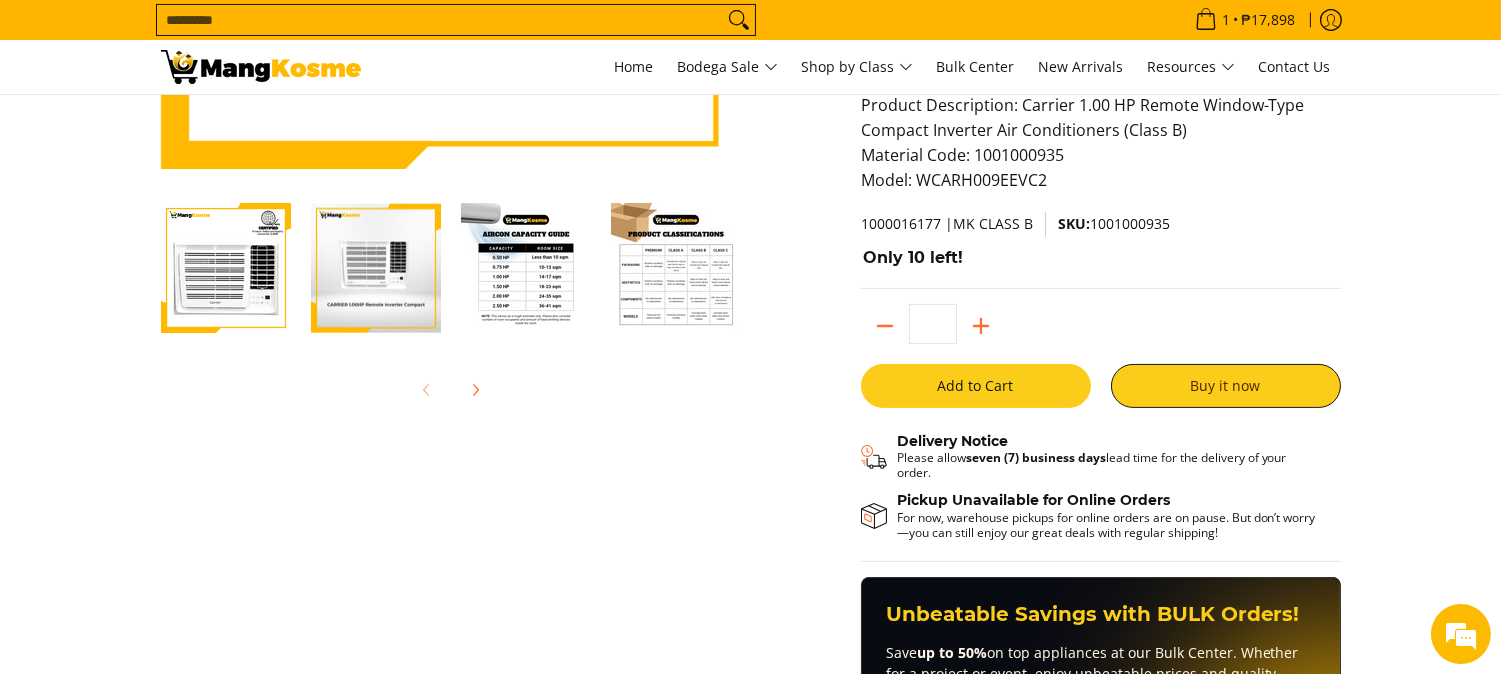 click on "Add to Cart" at bounding box center [976, 386] 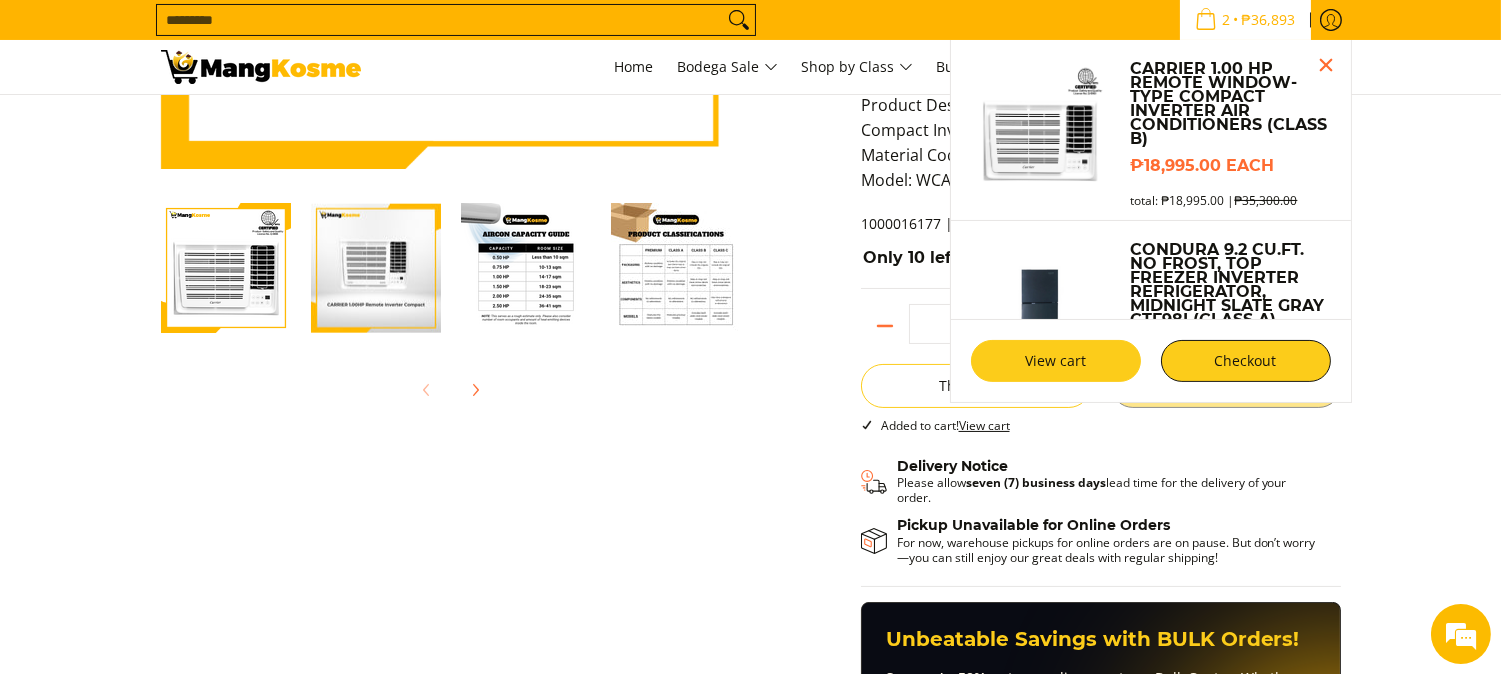 click on "View cart" at bounding box center (1056, 361) 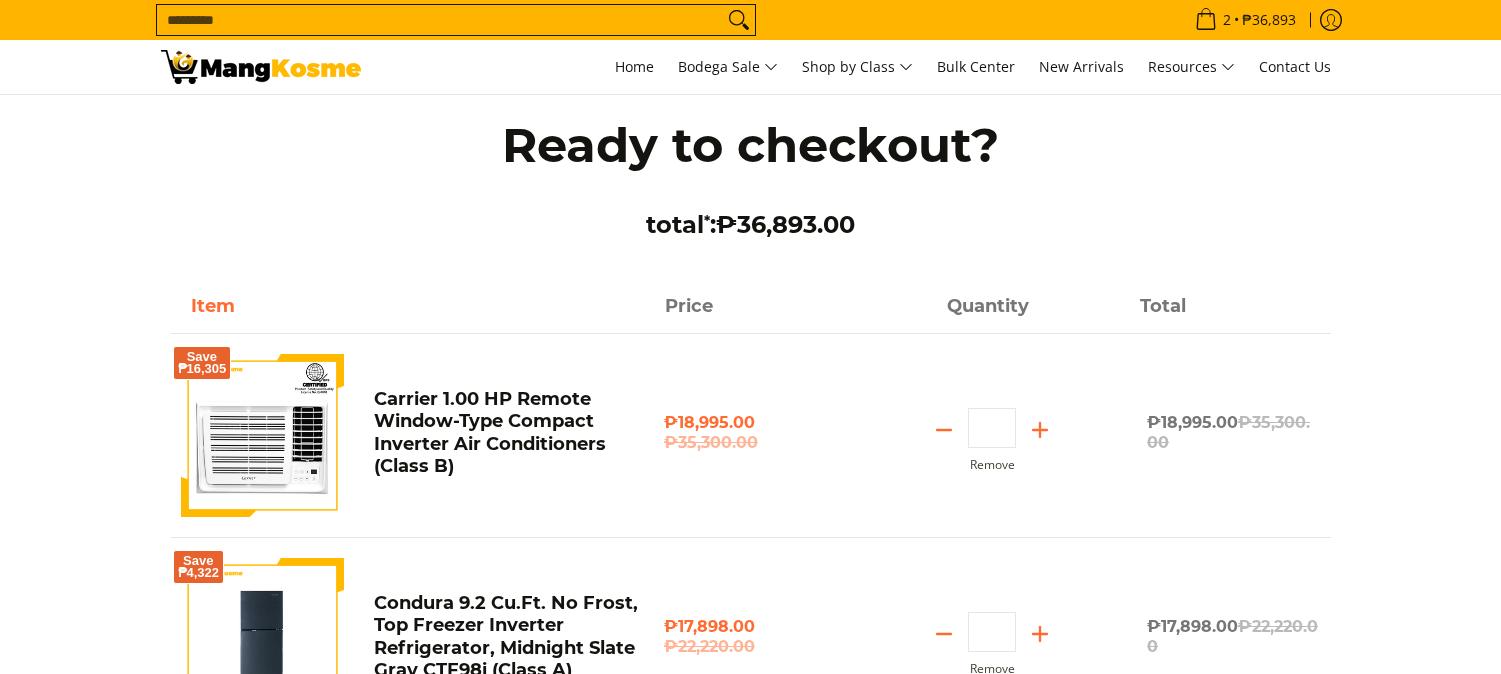 scroll, scrollTop: 0, scrollLeft: 0, axis: both 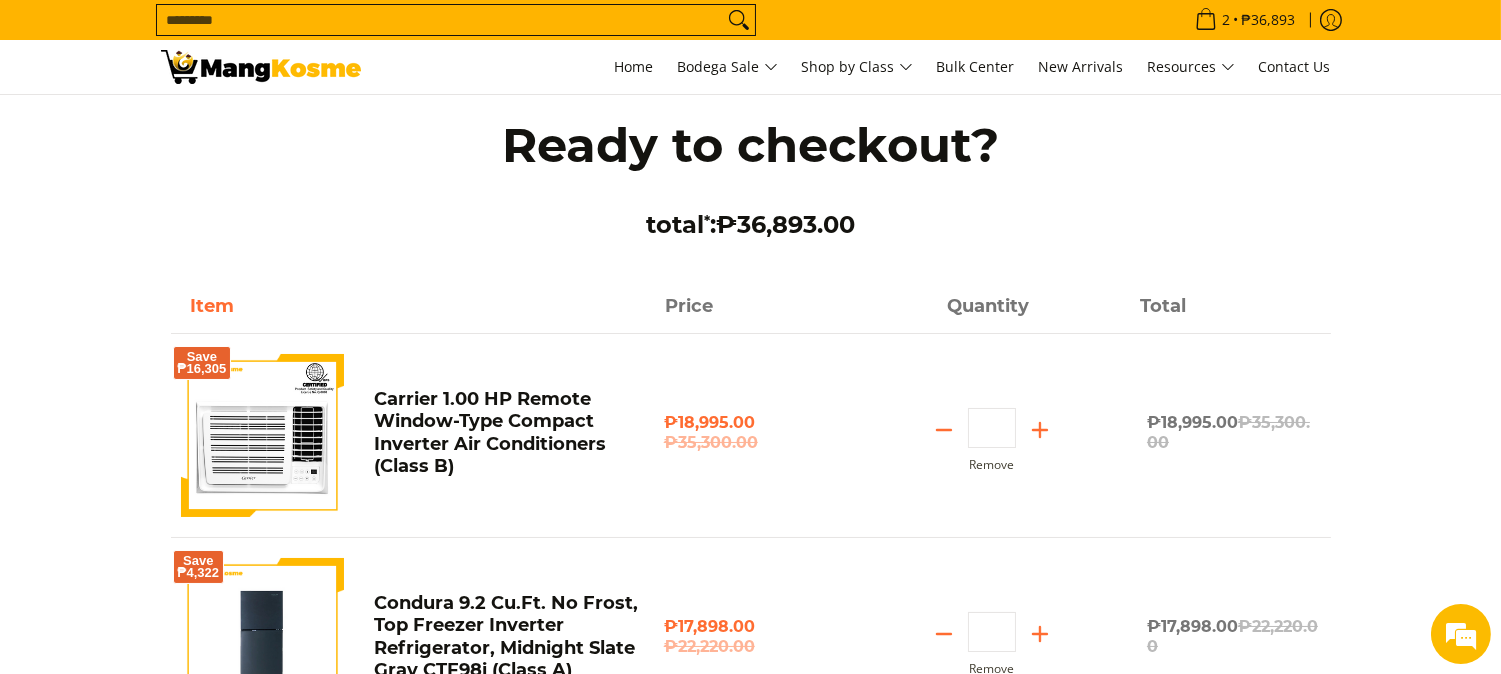 click on "Search..." at bounding box center (440, 20) 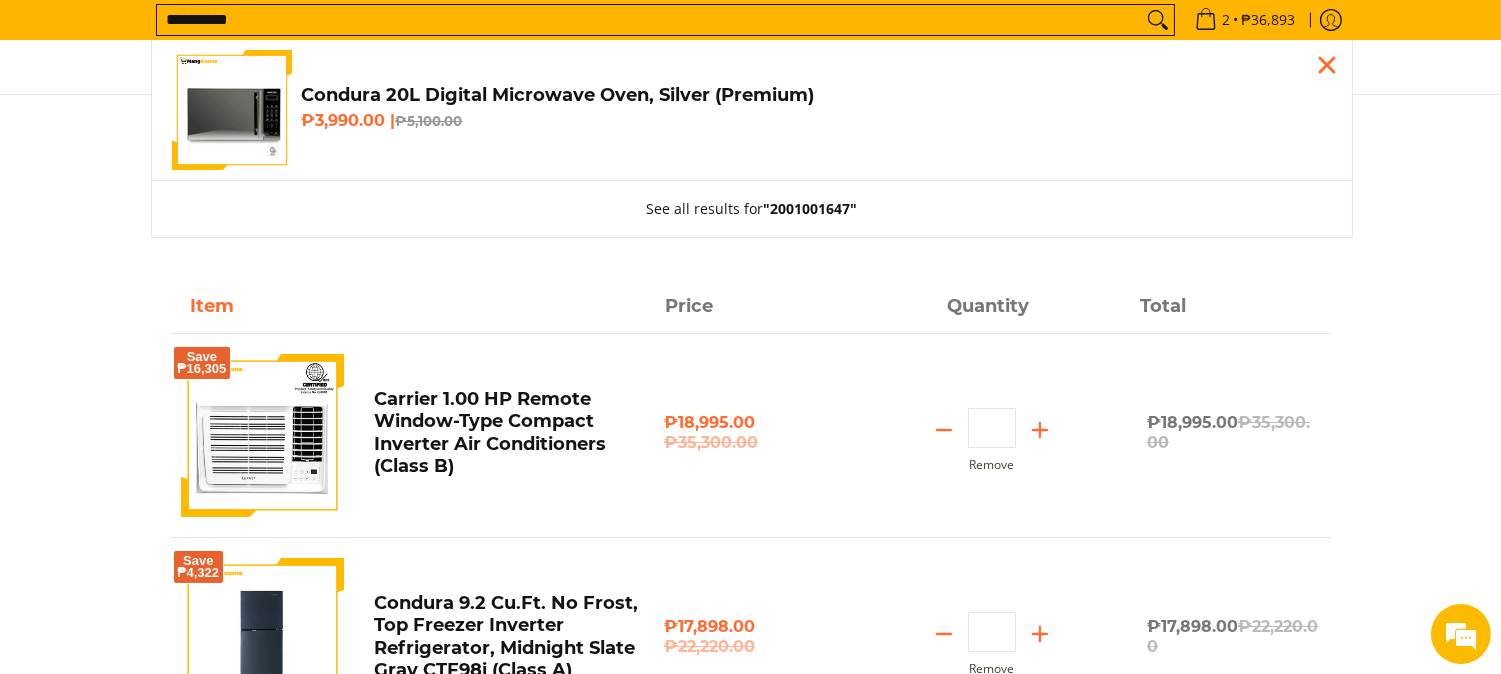type on "**********" 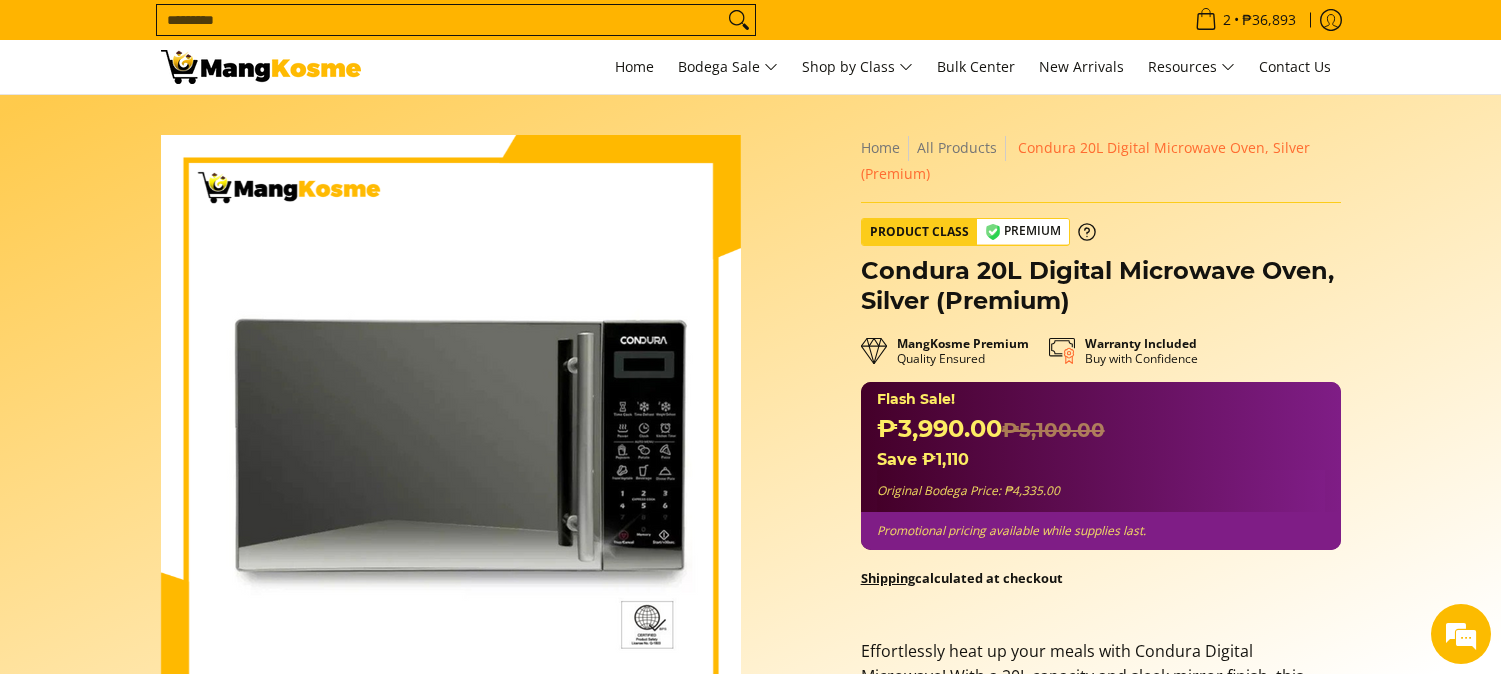 scroll, scrollTop: 2, scrollLeft: 0, axis: vertical 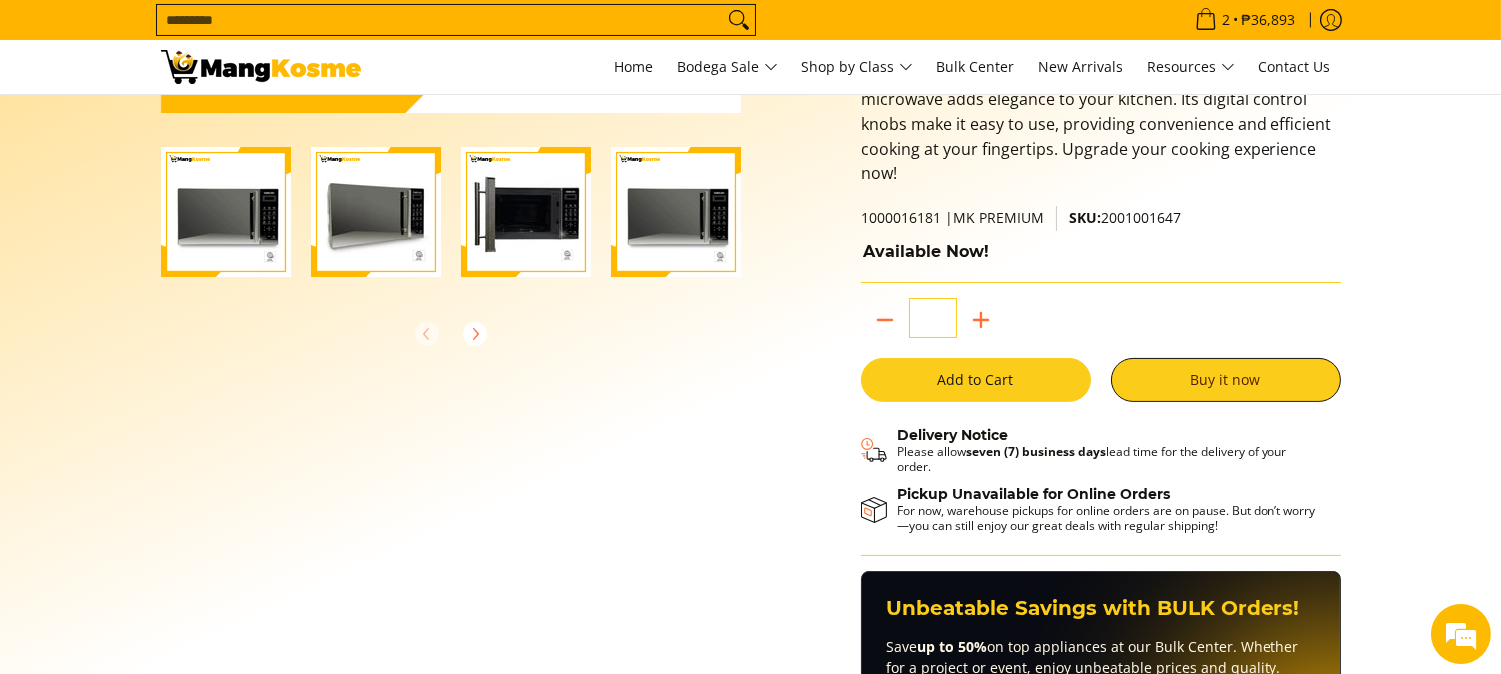 click on "Add to Cart" at bounding box center (976, 380) 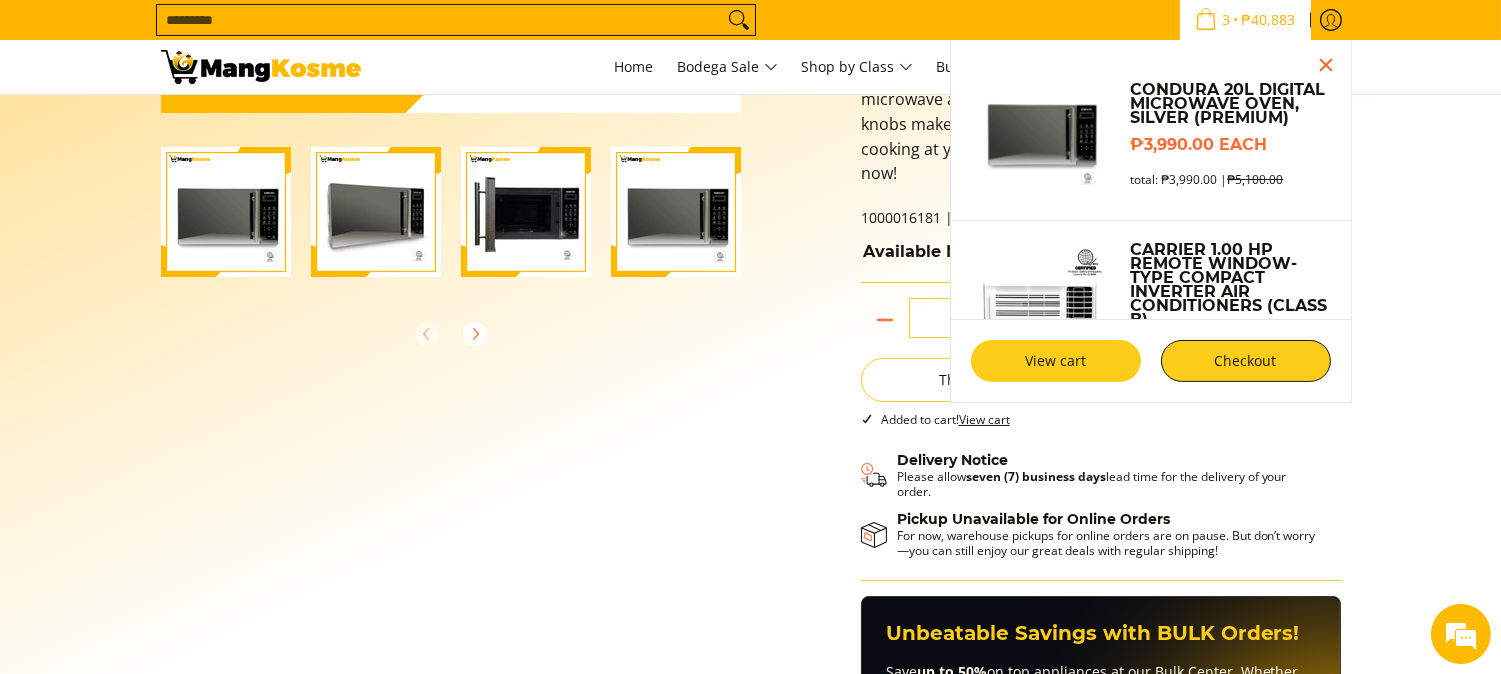 click on "View cart" at bounding box center (1056, 361) 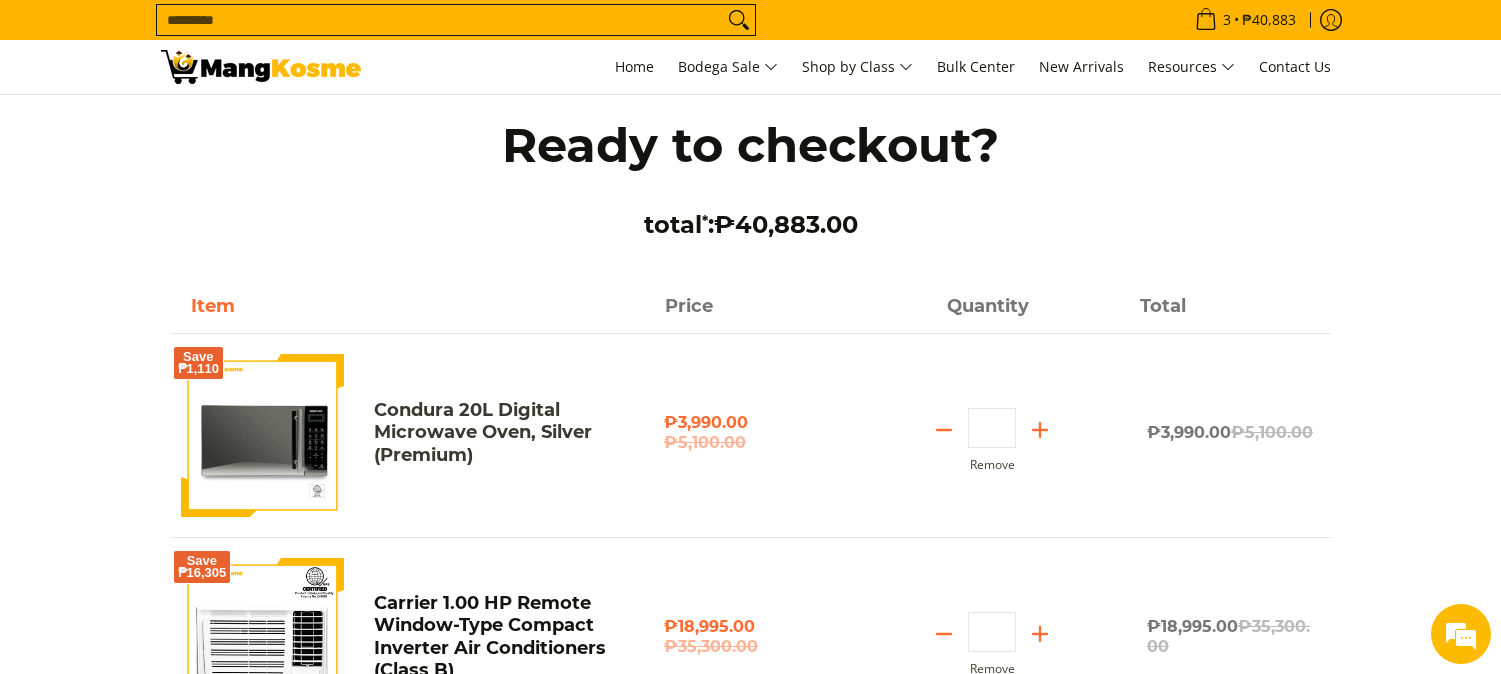 scroll, scrollTop: 0, scrollLeft: 0, axis: both 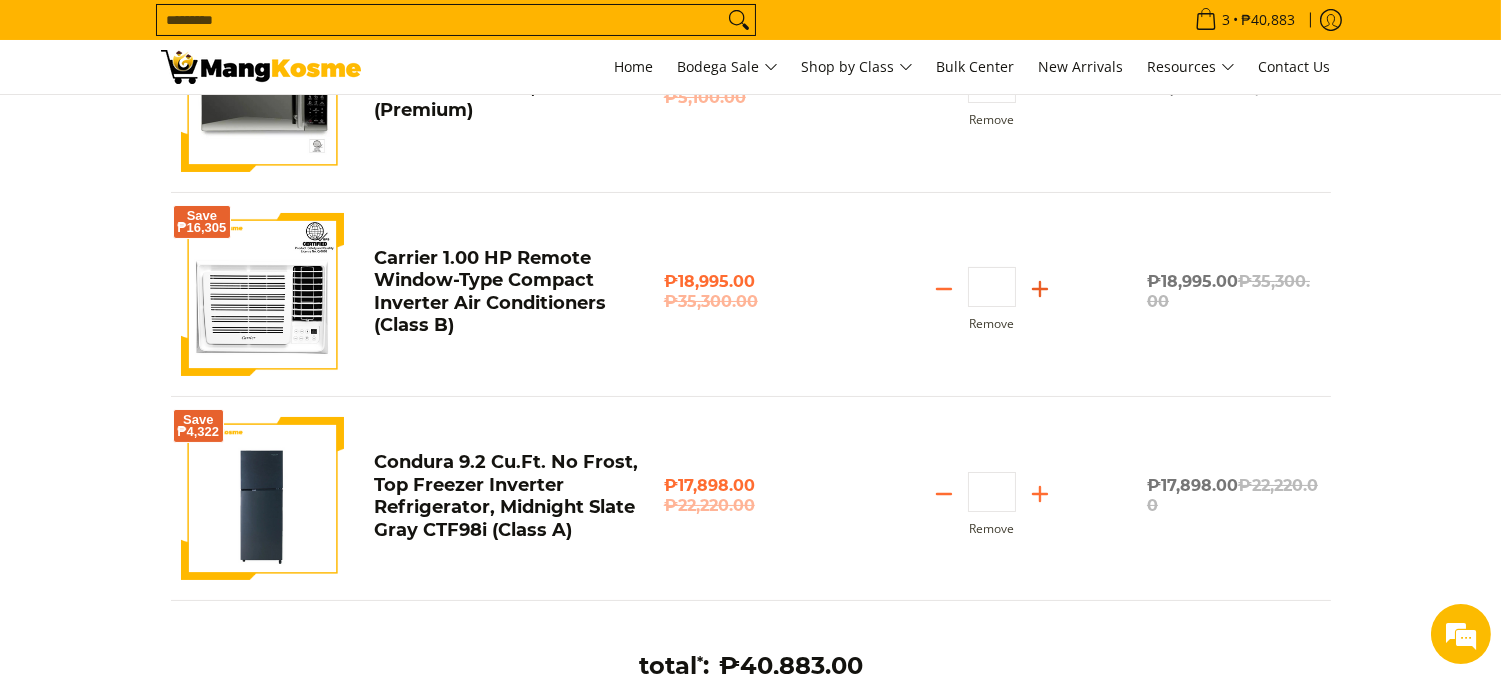 click 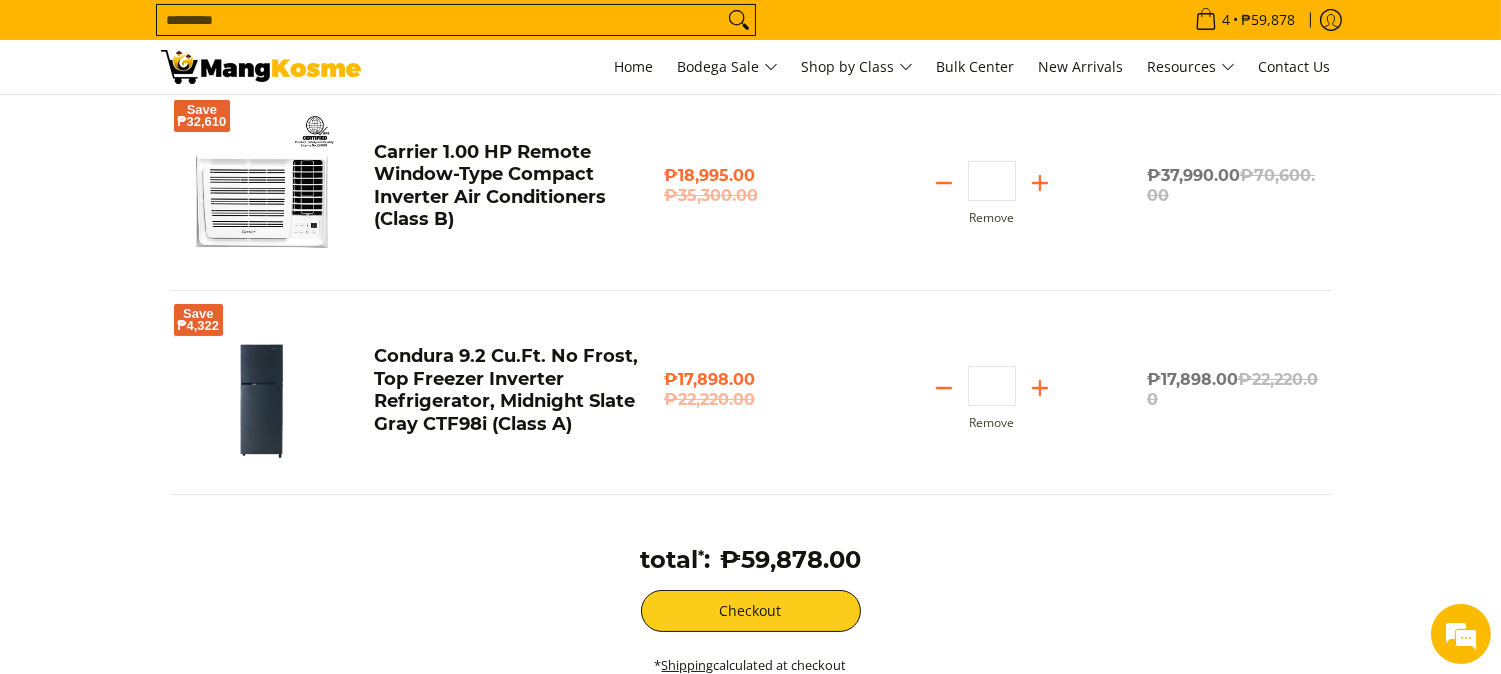 scroll, scrollTop: 394, scrollLeft: 0, axis: vertical 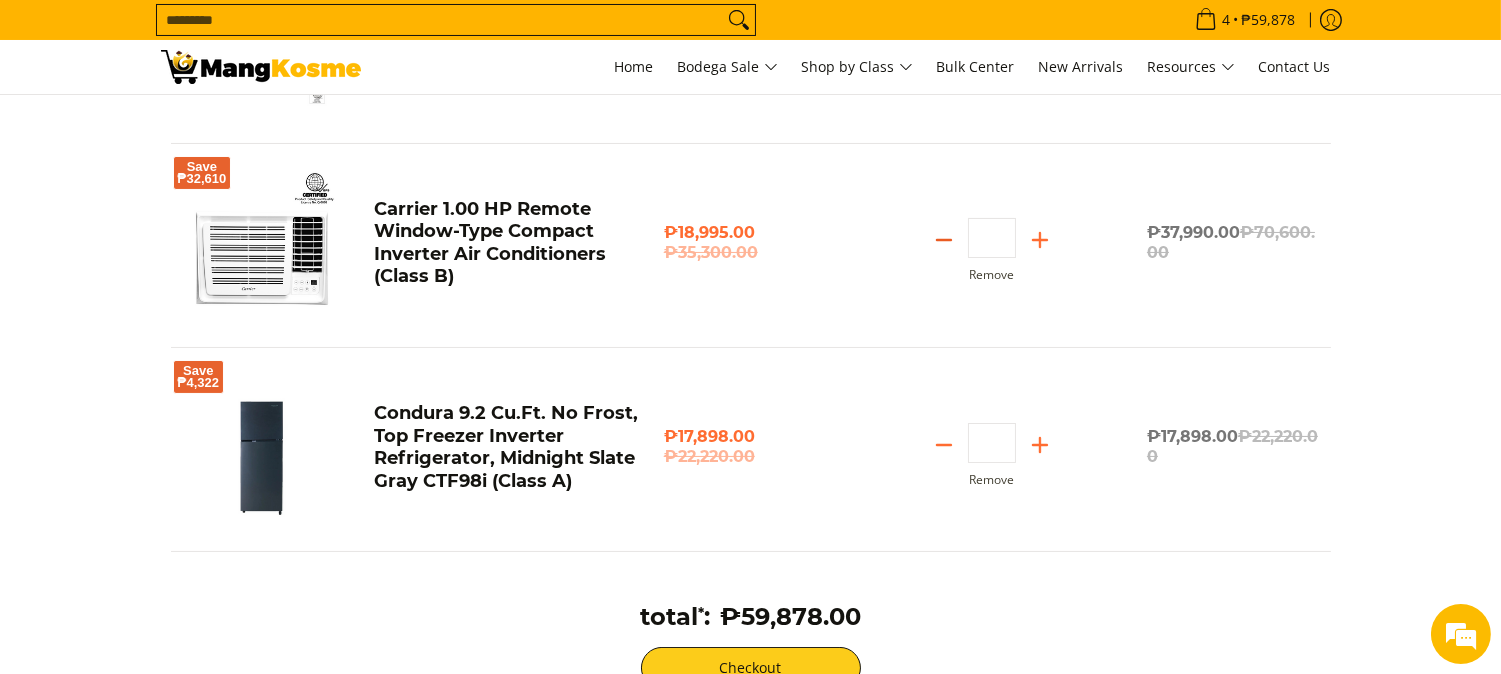 click 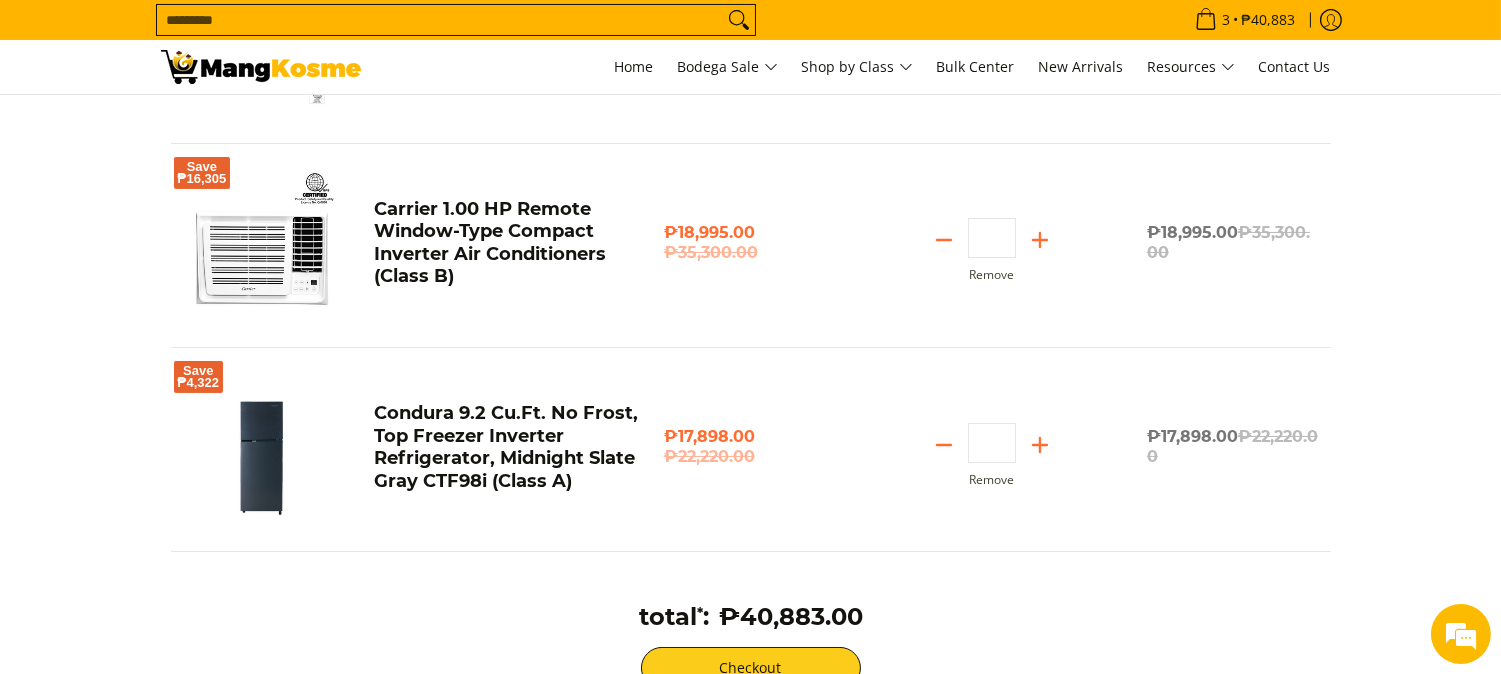 click 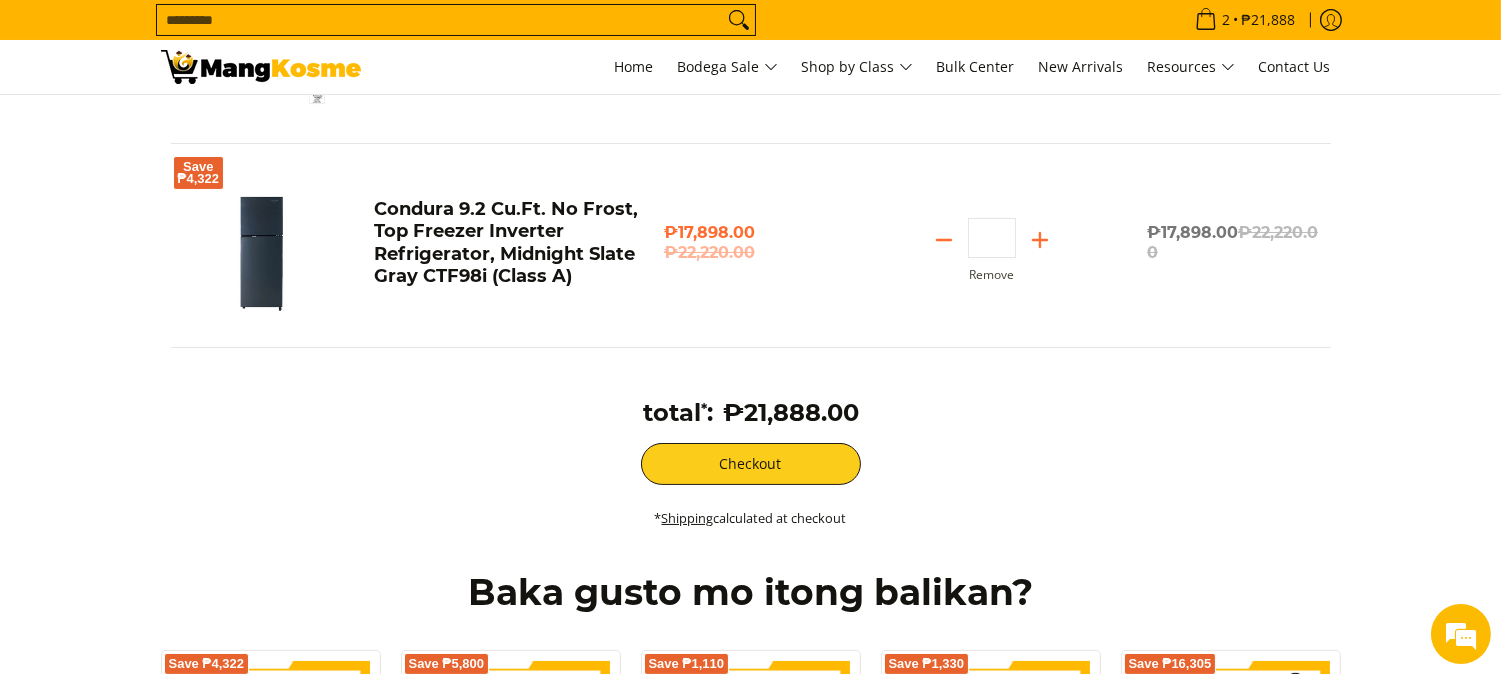 scroll, scrollTop: 190, scrollLeft: 0, axis: vertical 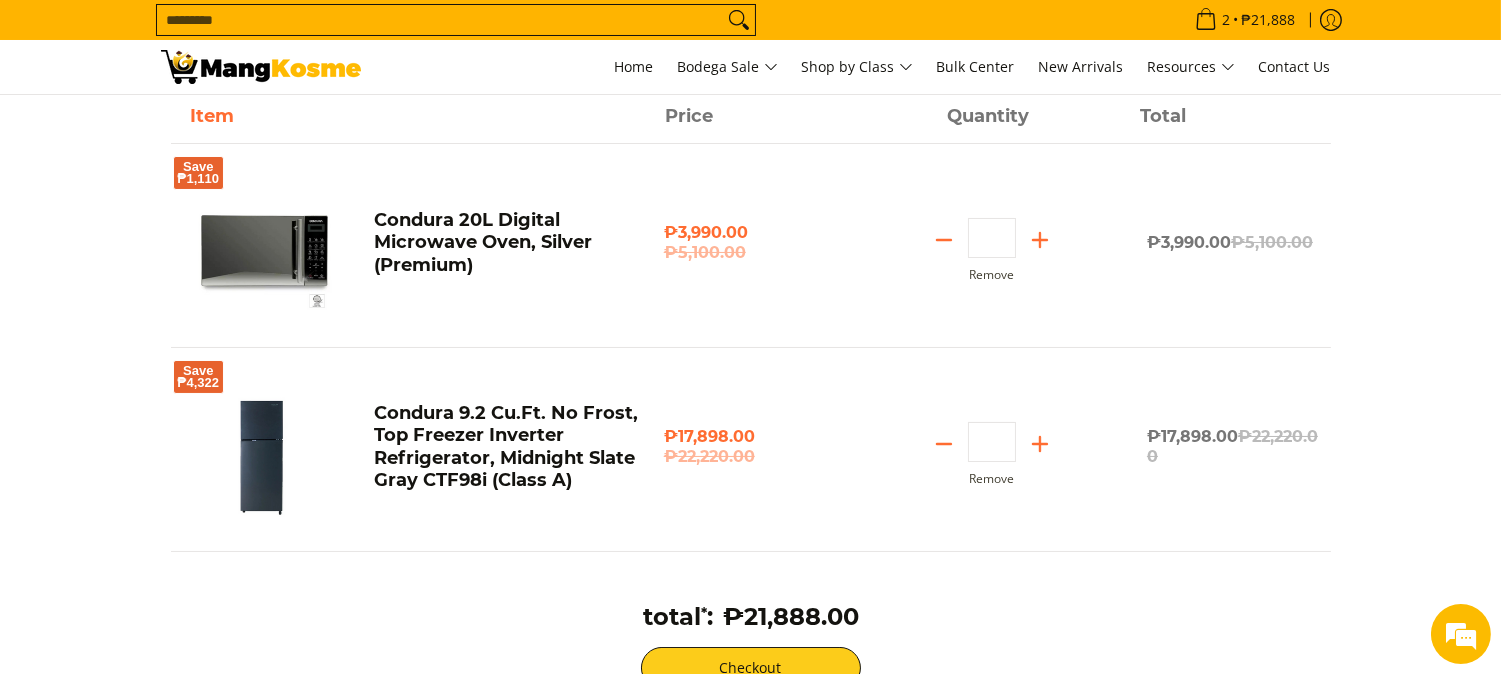 click 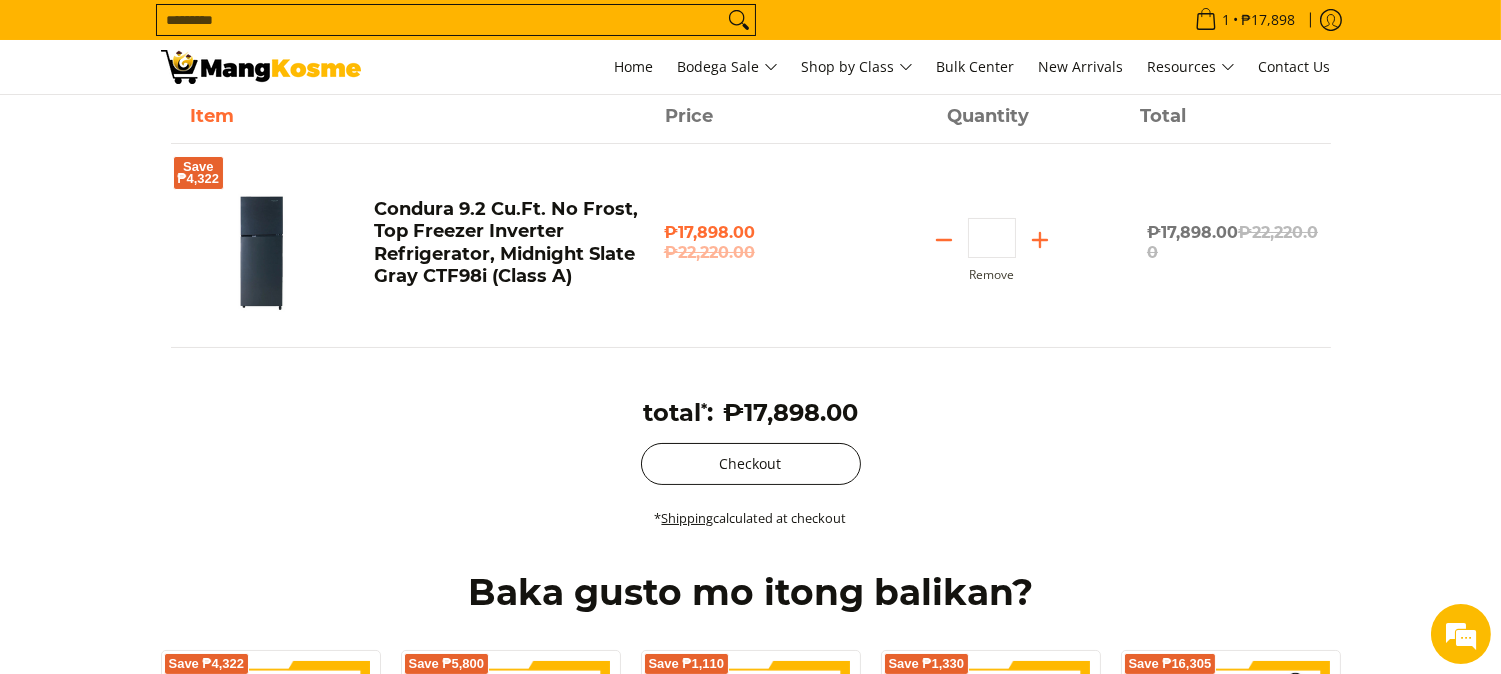 click on "Checkout" at bounding box center [751, 464] 